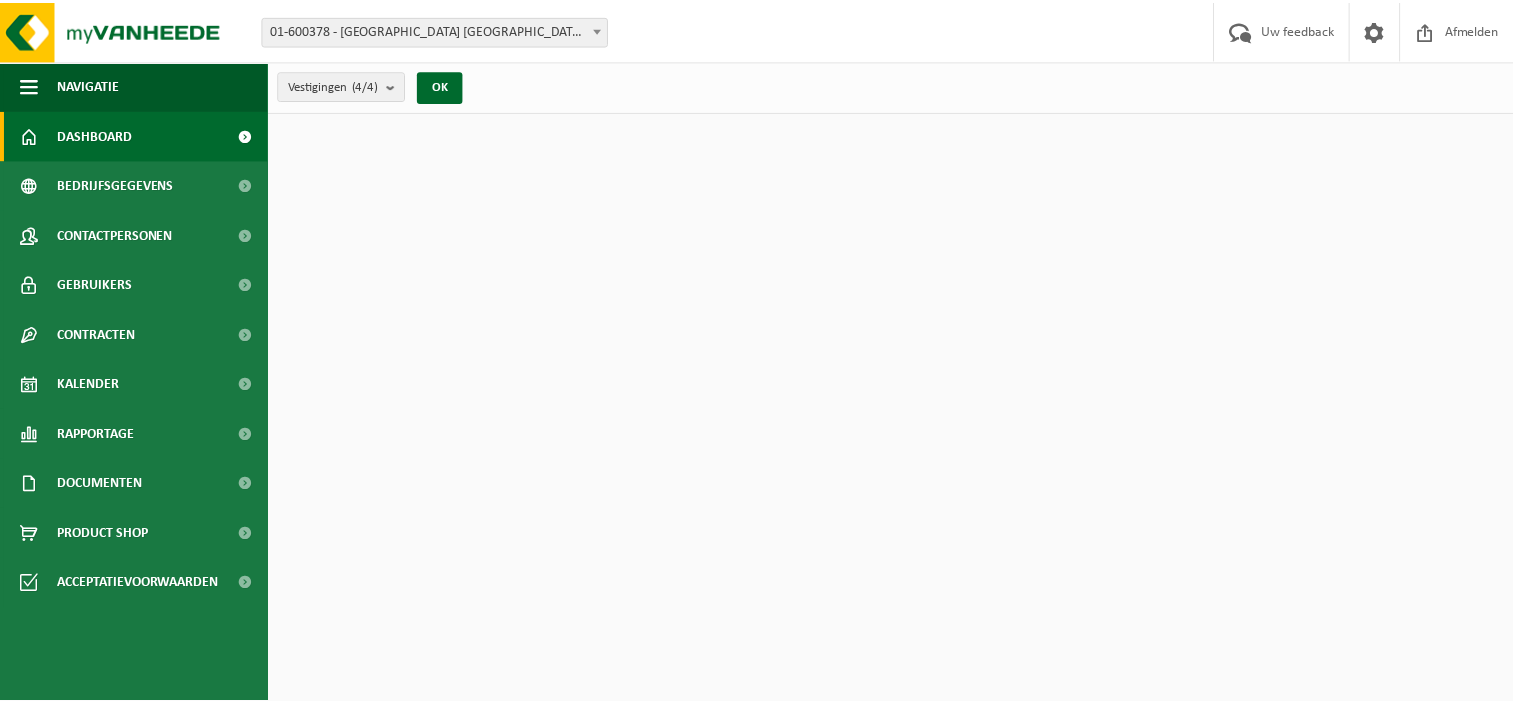 scroll, scrollTop: 0, scrollLeft: 0, axis: both 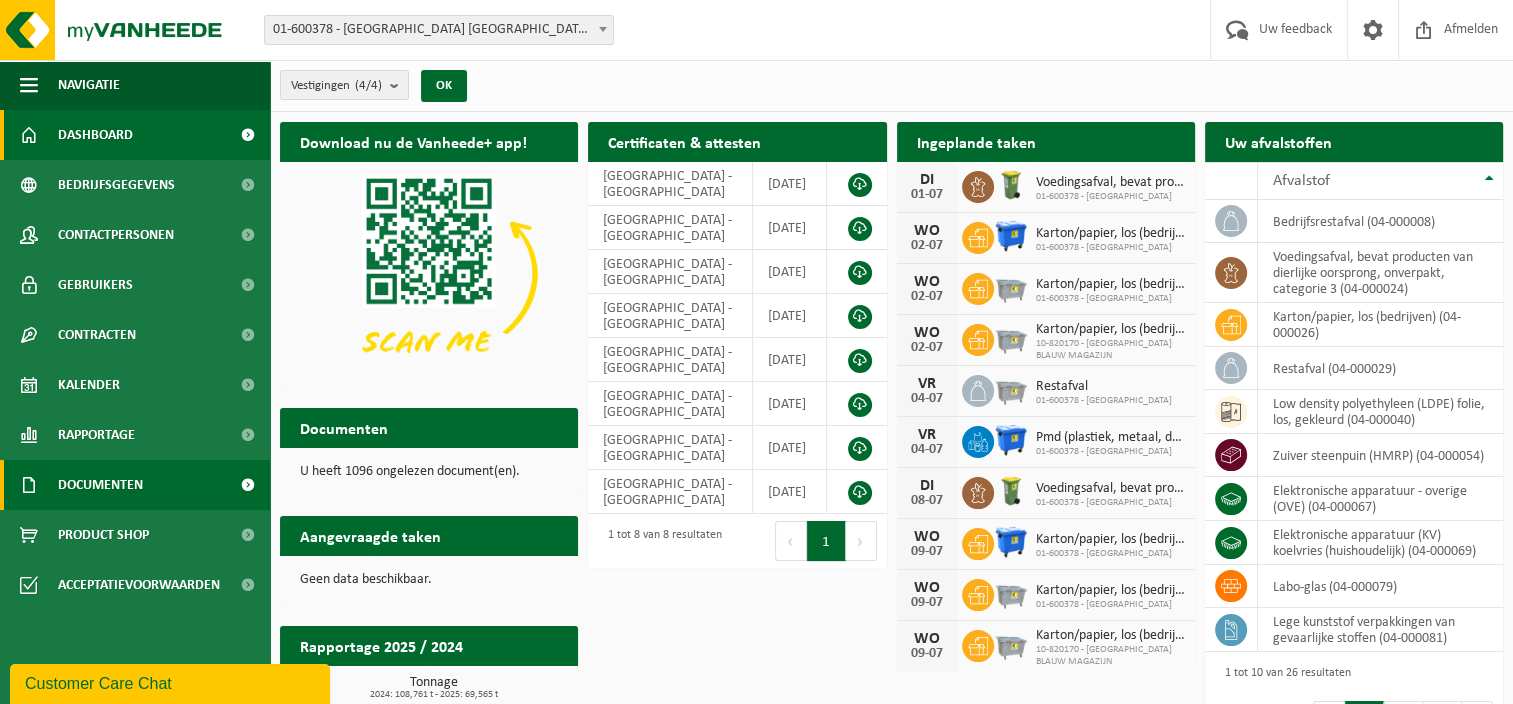 click on "Documenten" at bounding box center (100, 485) 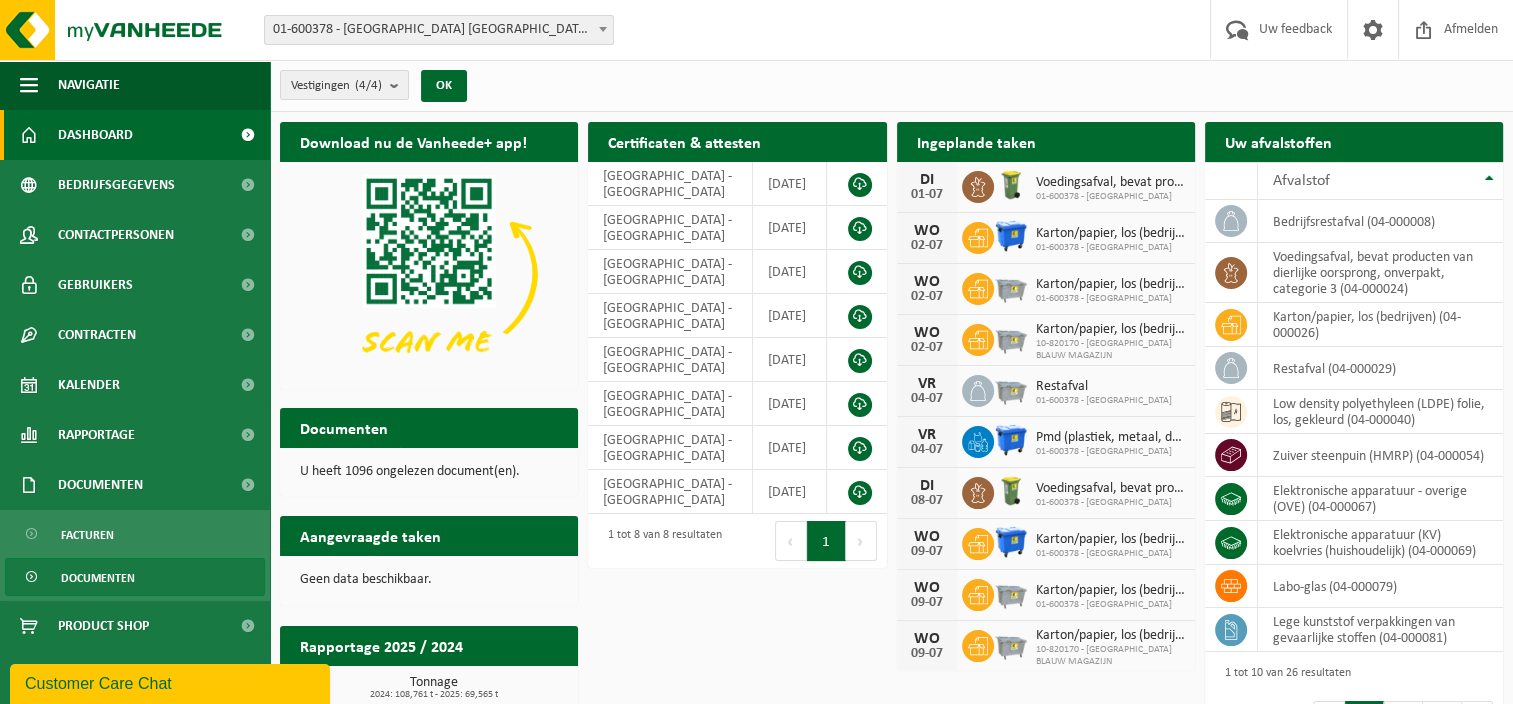 click on "Documenten" at bounding box center (98, 578) 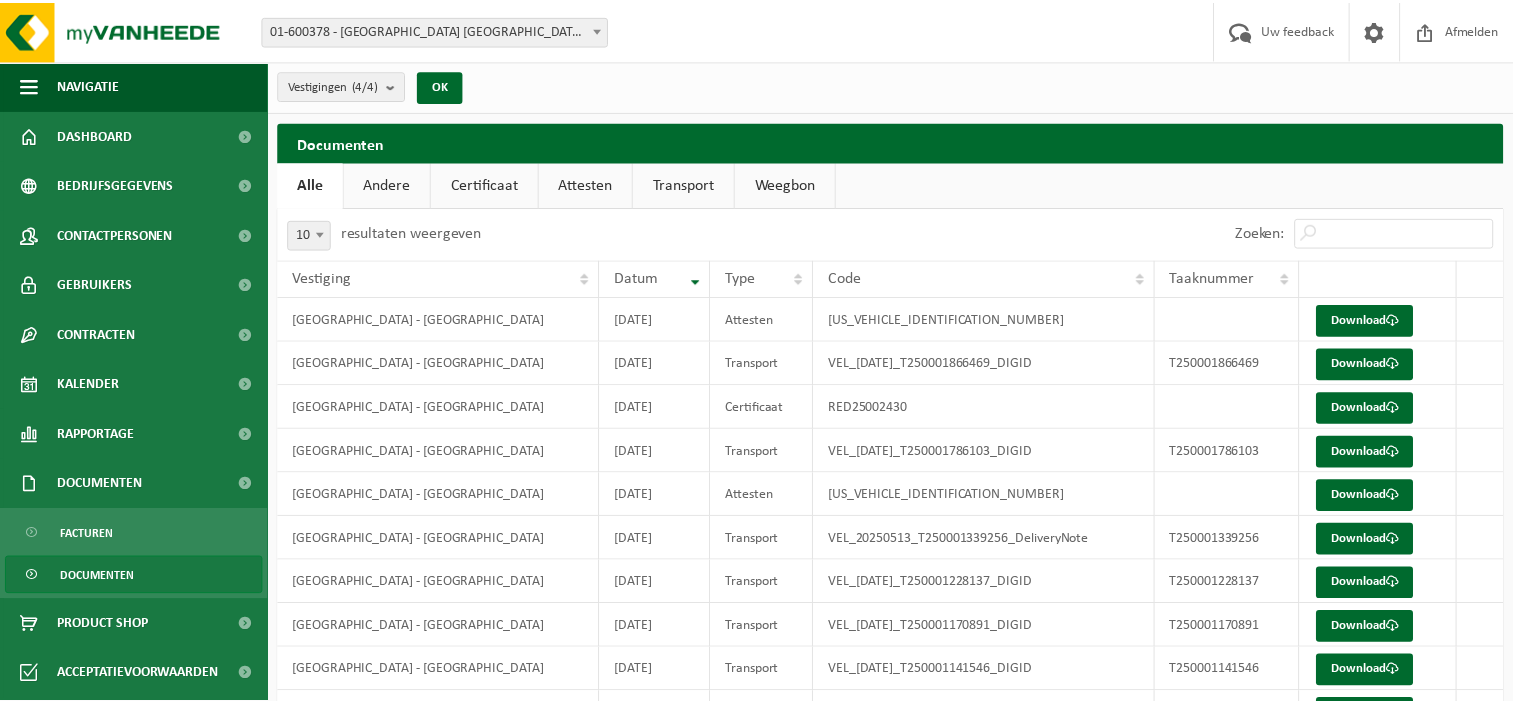 scroll, scrollTop: 0, scrollLeft: 0, axis: both 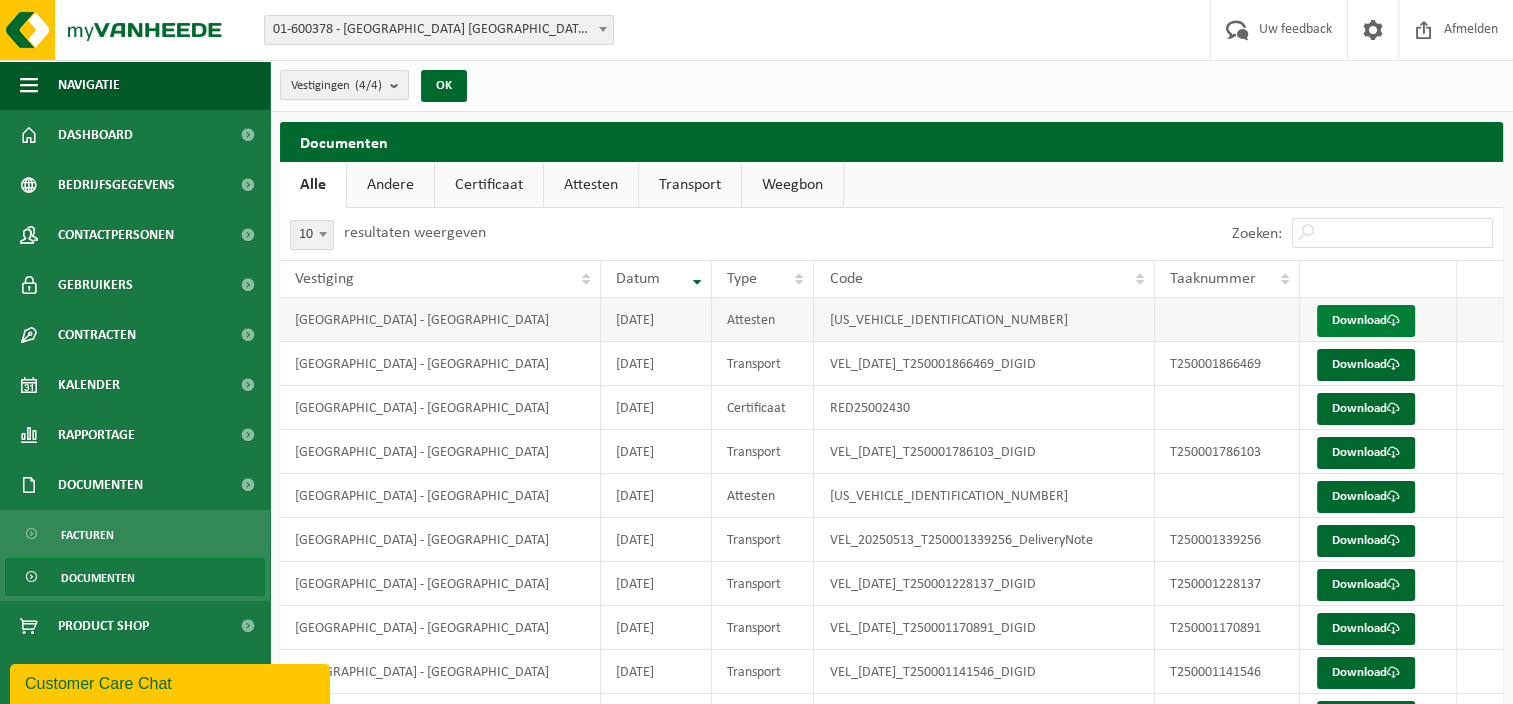 click on "Download" at bounding box center (1366, 321) 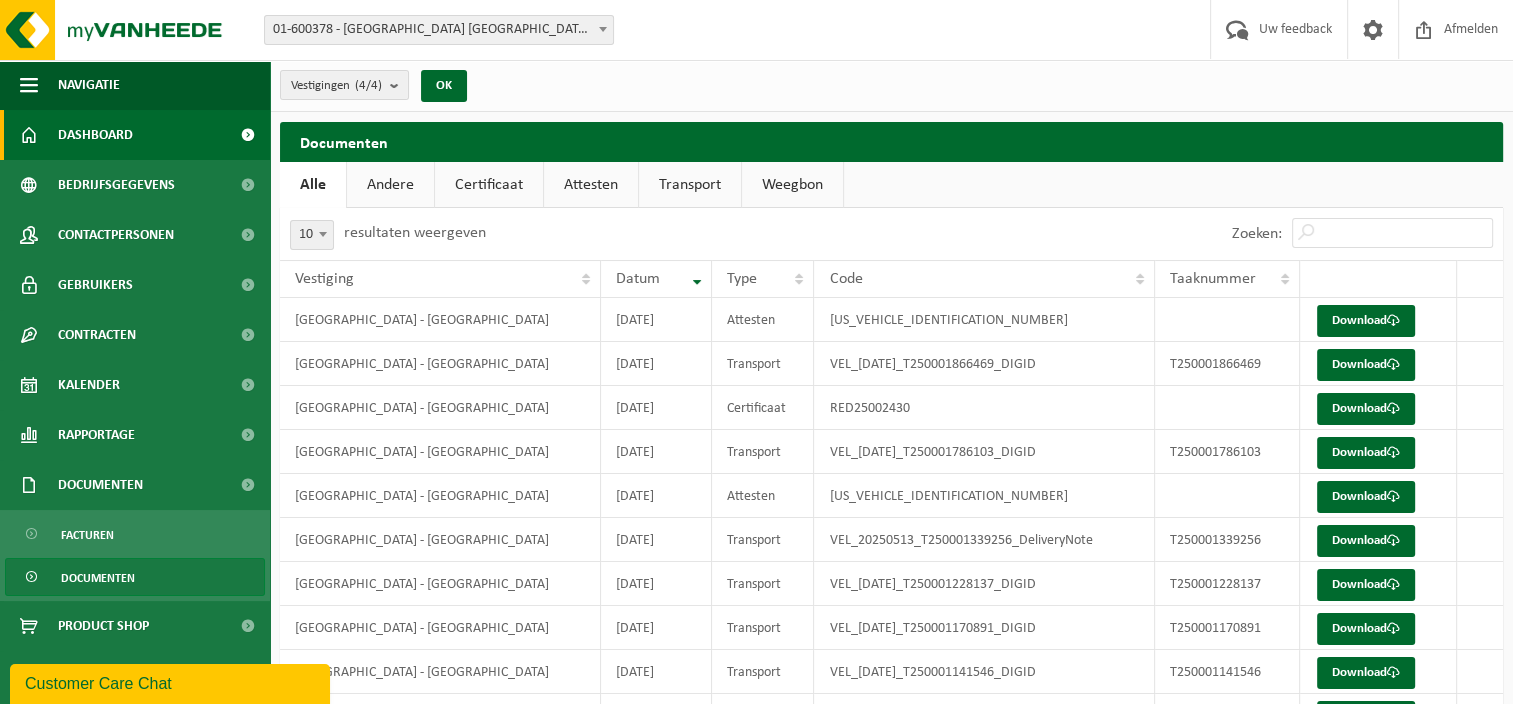 click on "Dashboard" at bounding box center (95, 135) 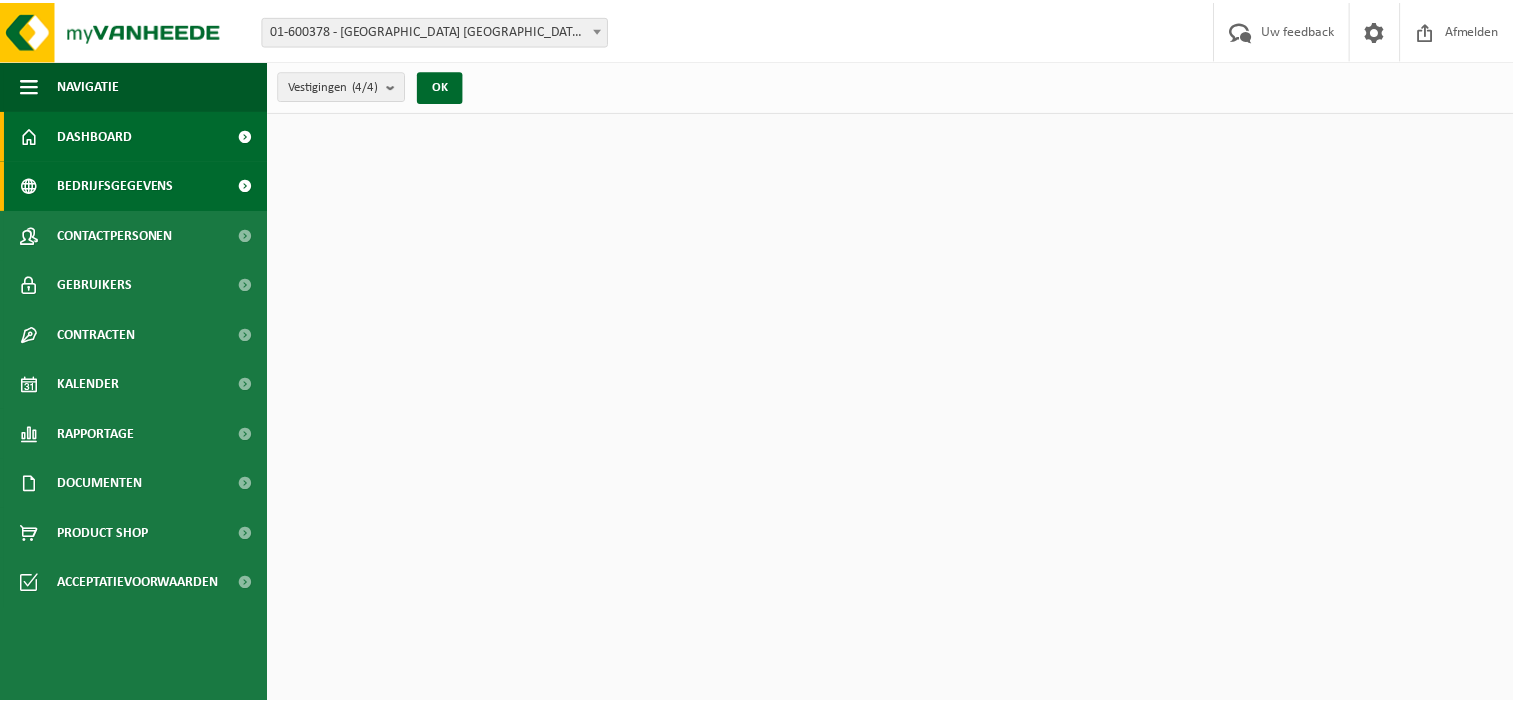 scroll, scrollTop: 0, scrollLeft: 0, axis: both 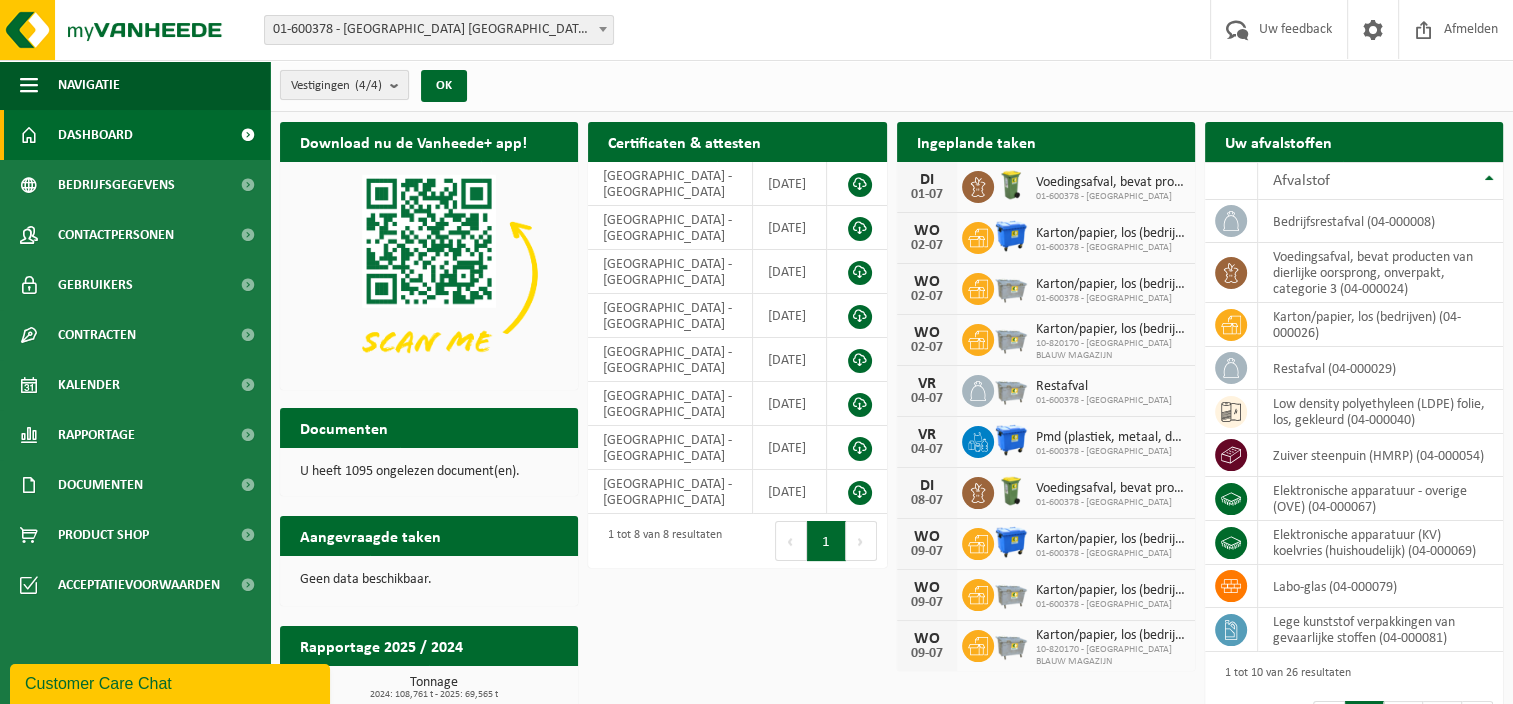 click at bounding box center [399, 85] 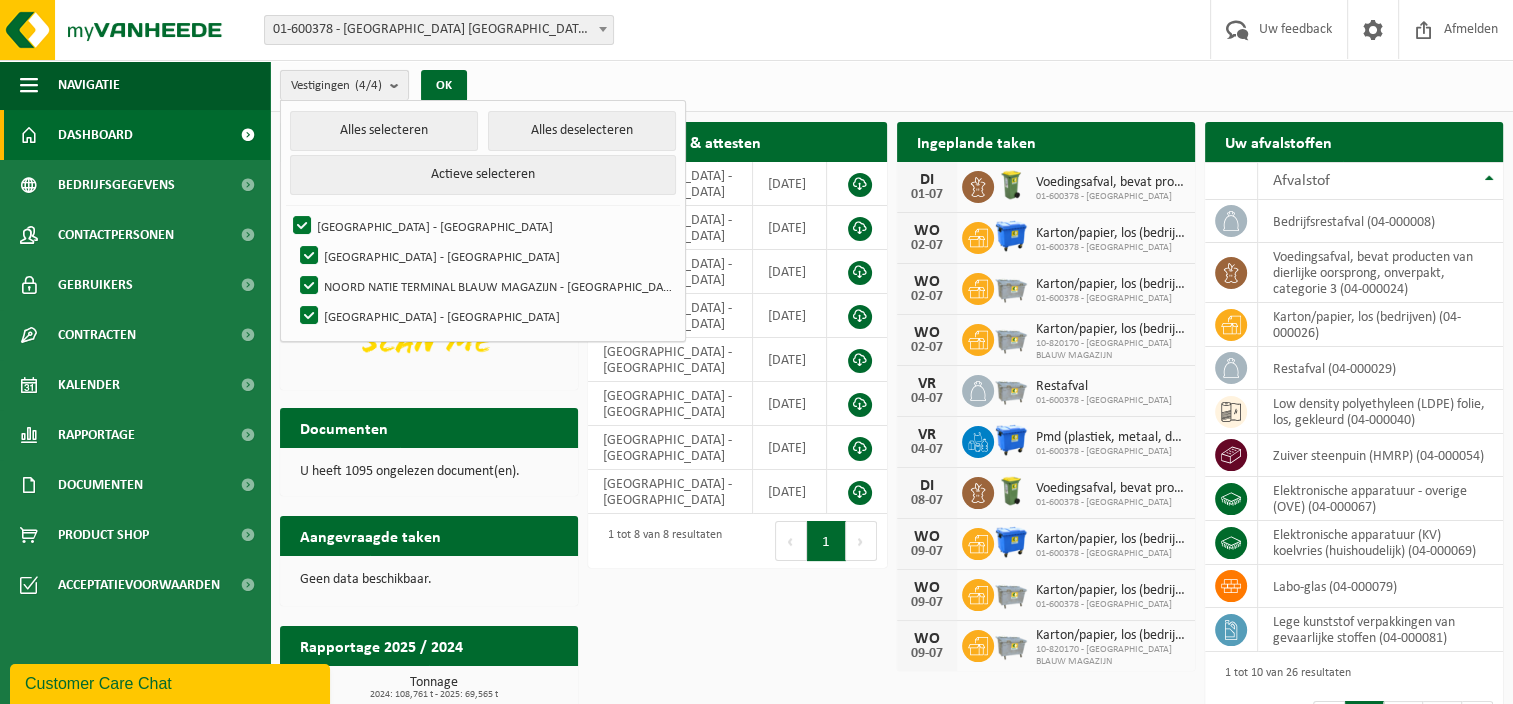 click at bounding box center (399, 85) 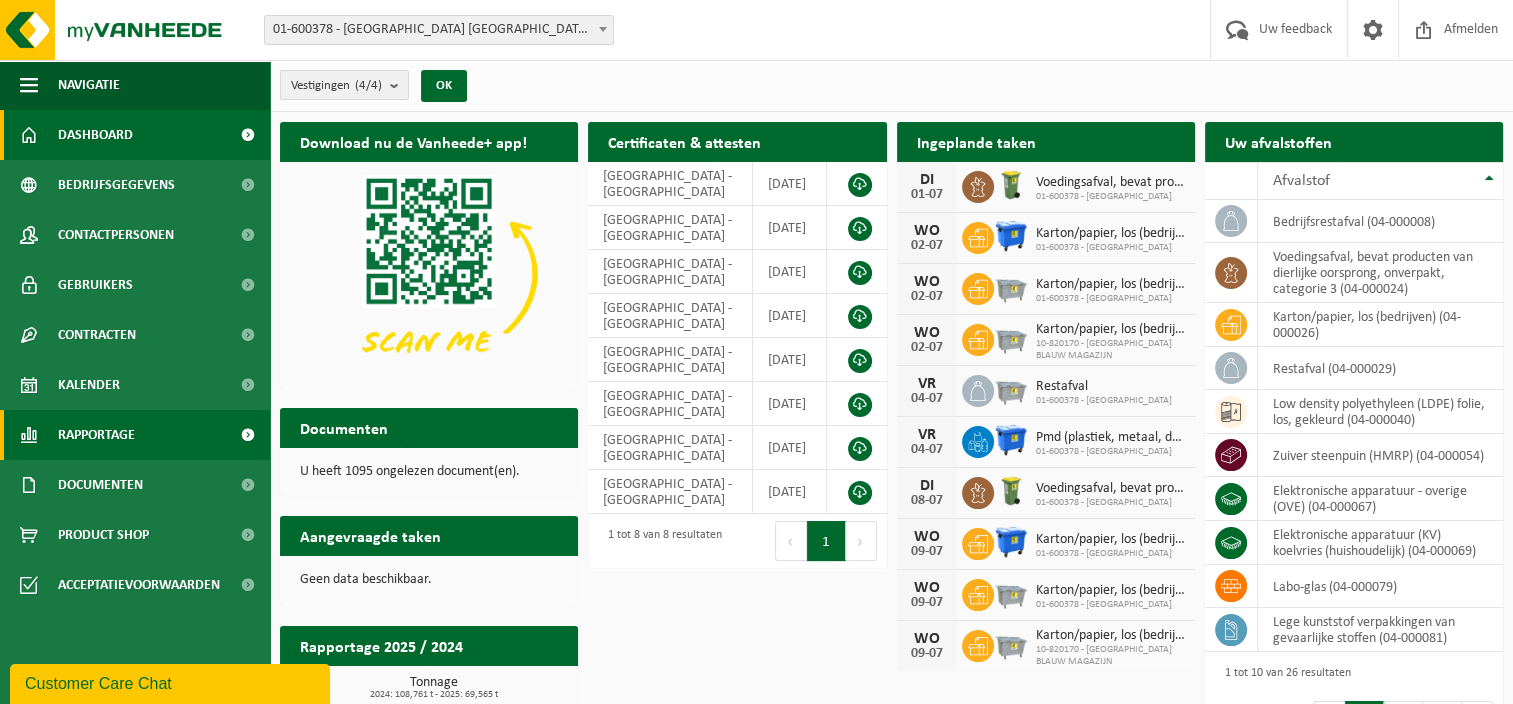 click on "Rapportage" at bounding box center [135, 435] 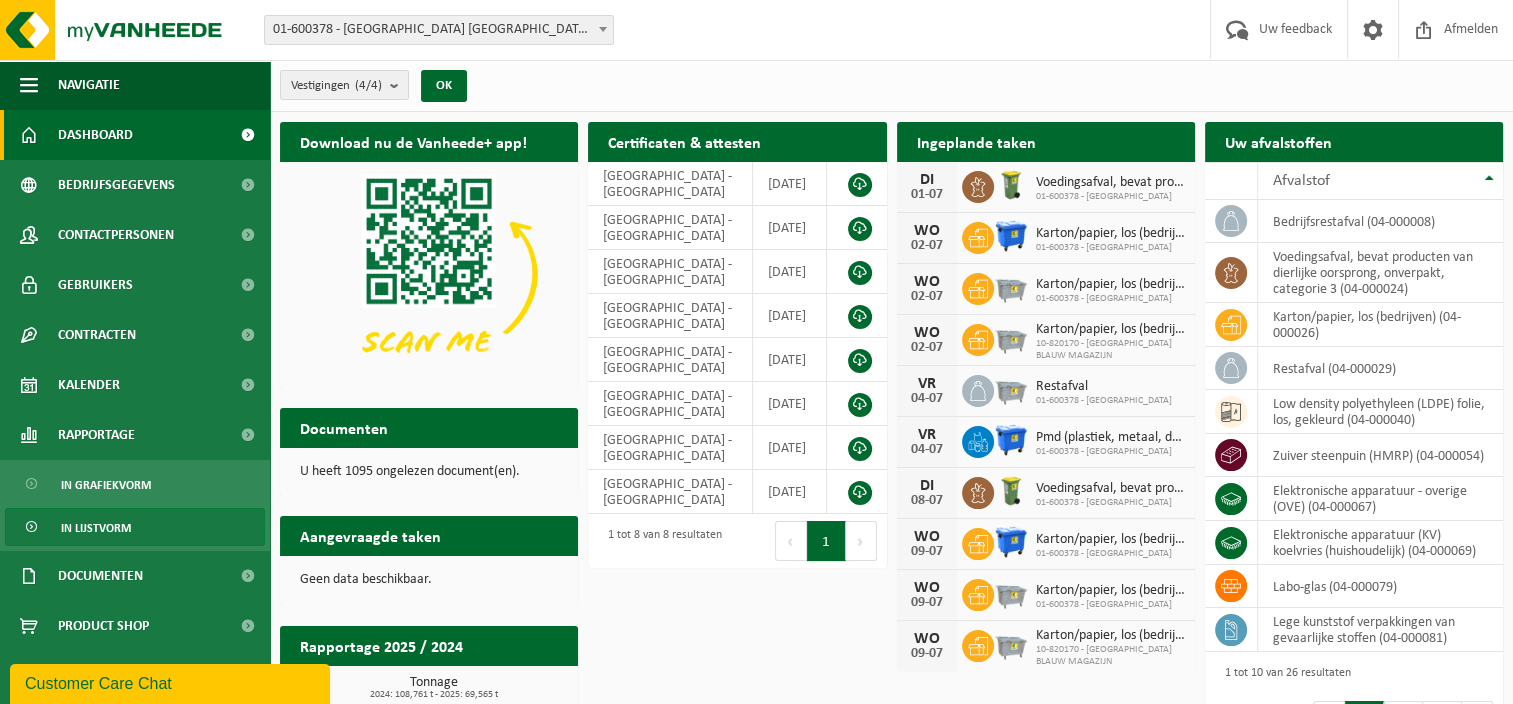 click on "In lijstvorm" at bounding box center [96, 528] 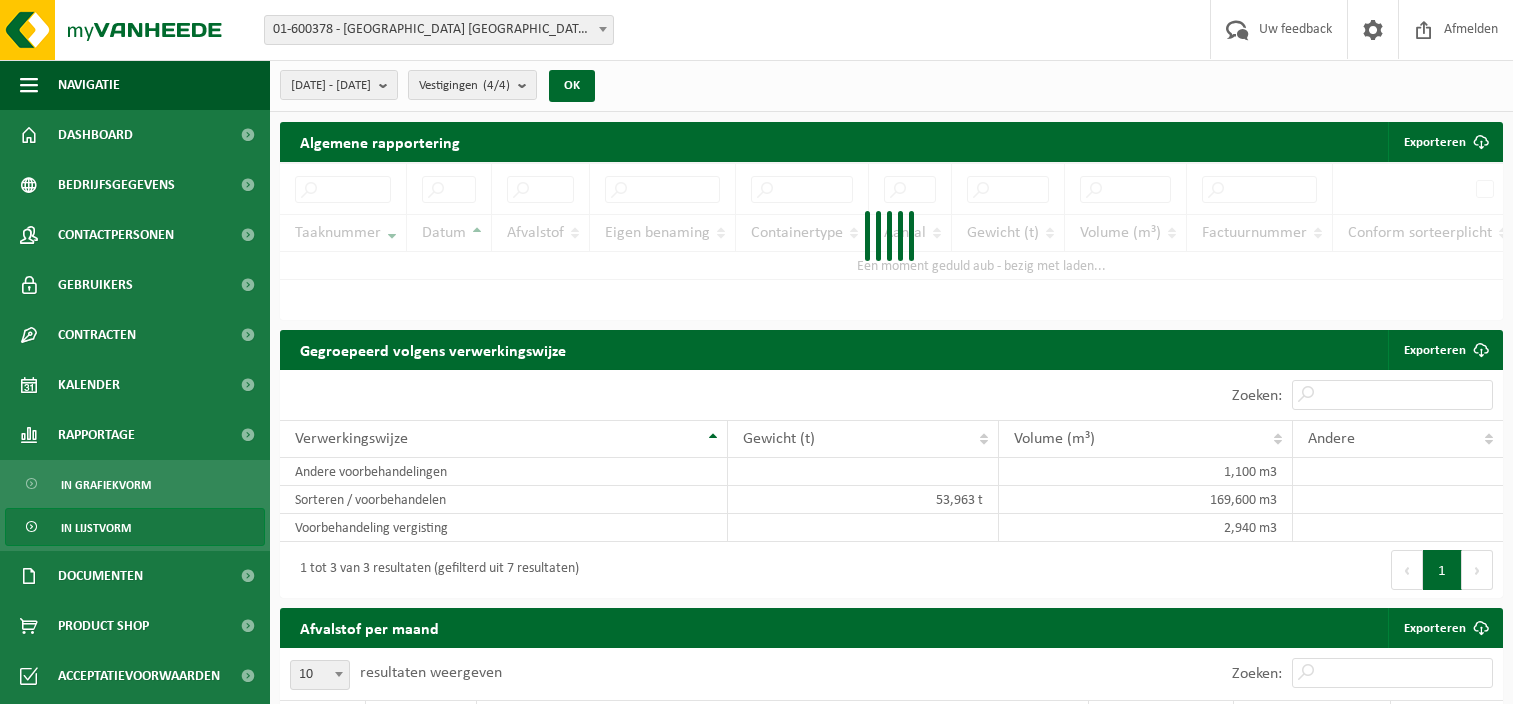 scroll, scrollTop: 0, scrollLeft: 0, axis: both 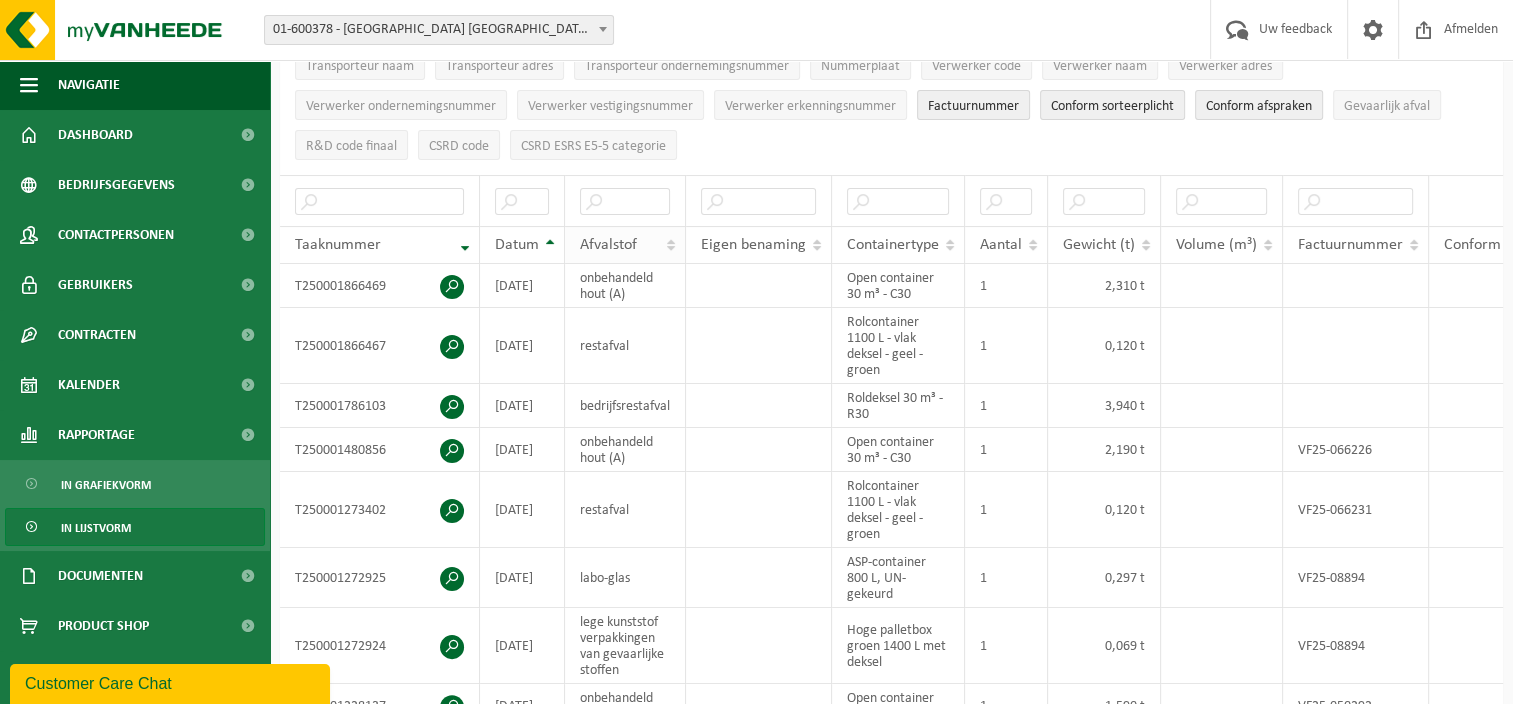 click on "Afvalstof" at bounding box center [625, 245] 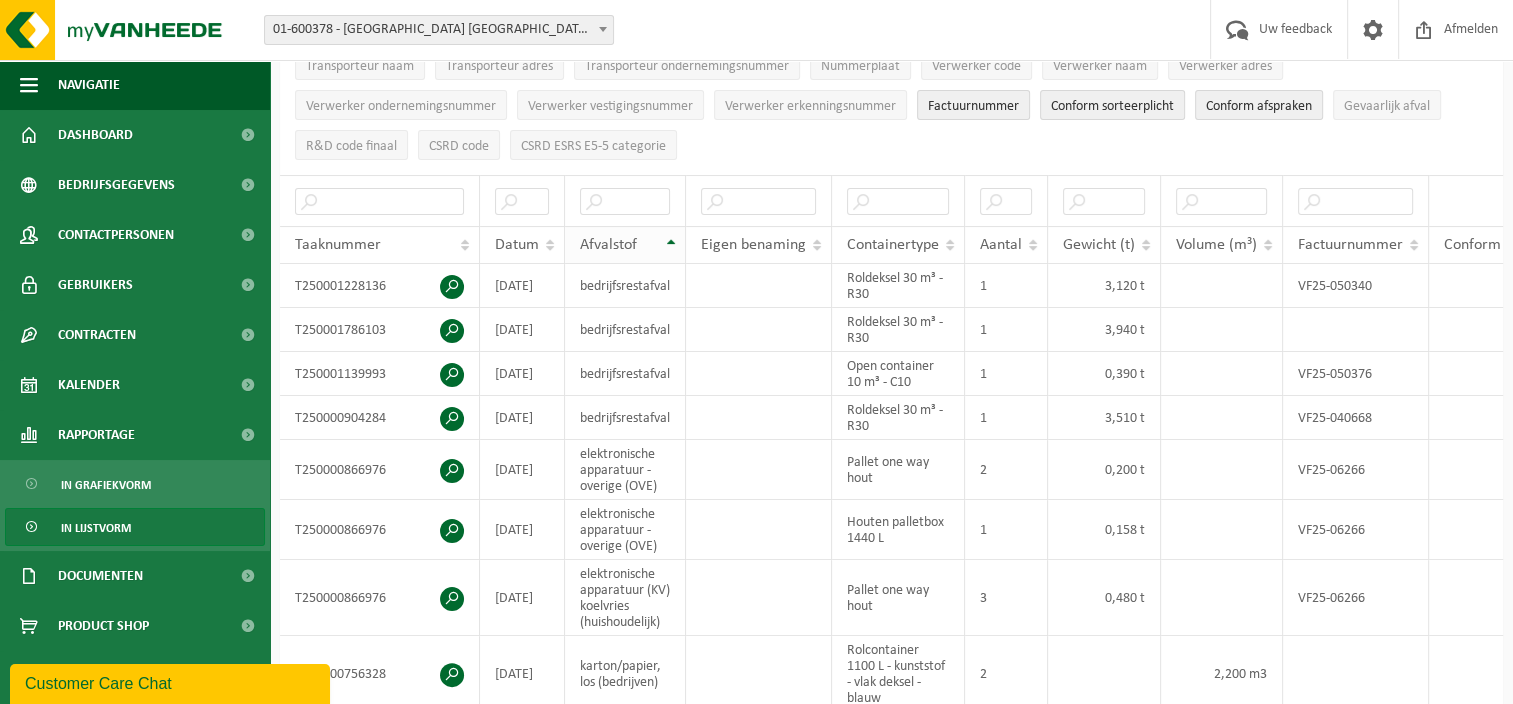 click on "Afvalstof" at bounding box center [625, 245] 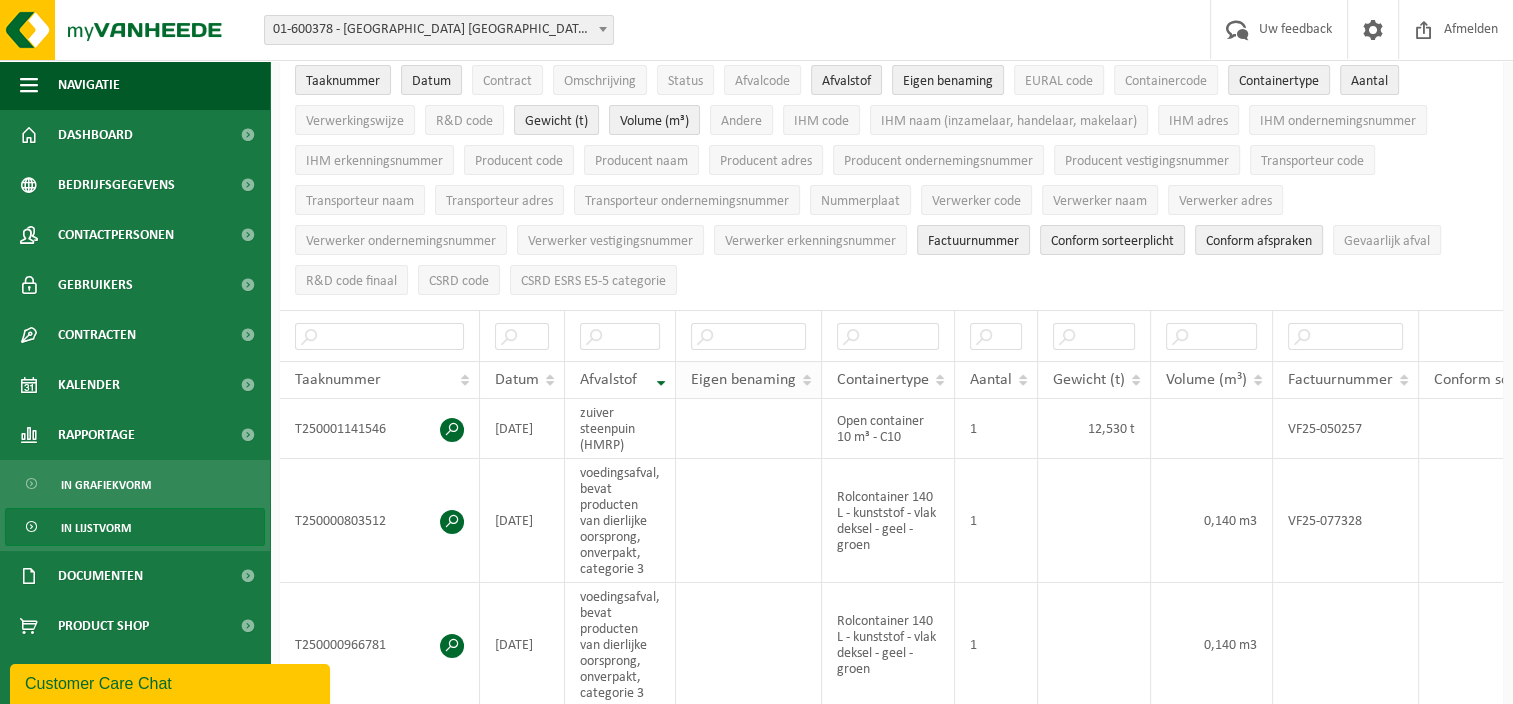scroll, scrollTop: 200, scrollLeft: 0, axis: vertical 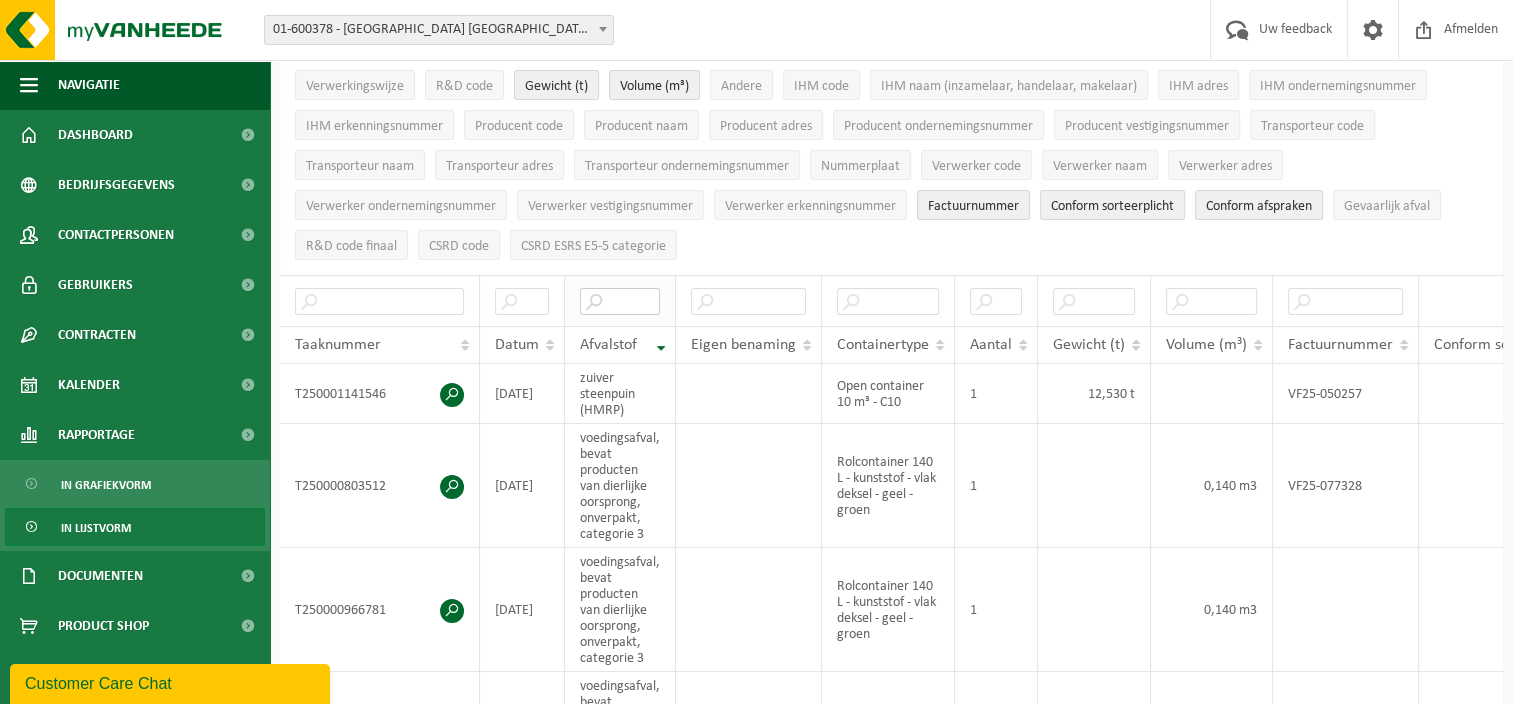 click at bounding box center [620, 301] 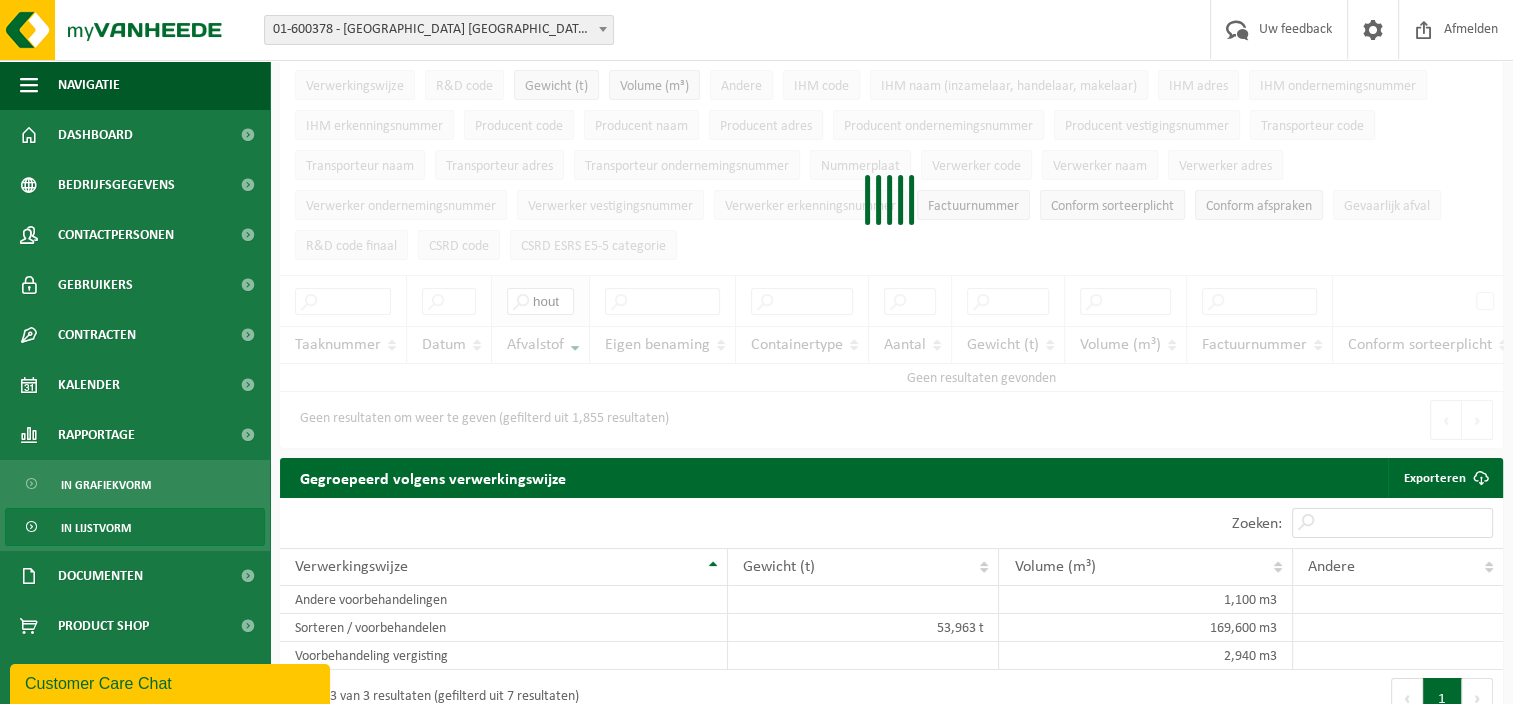 type on "hout" 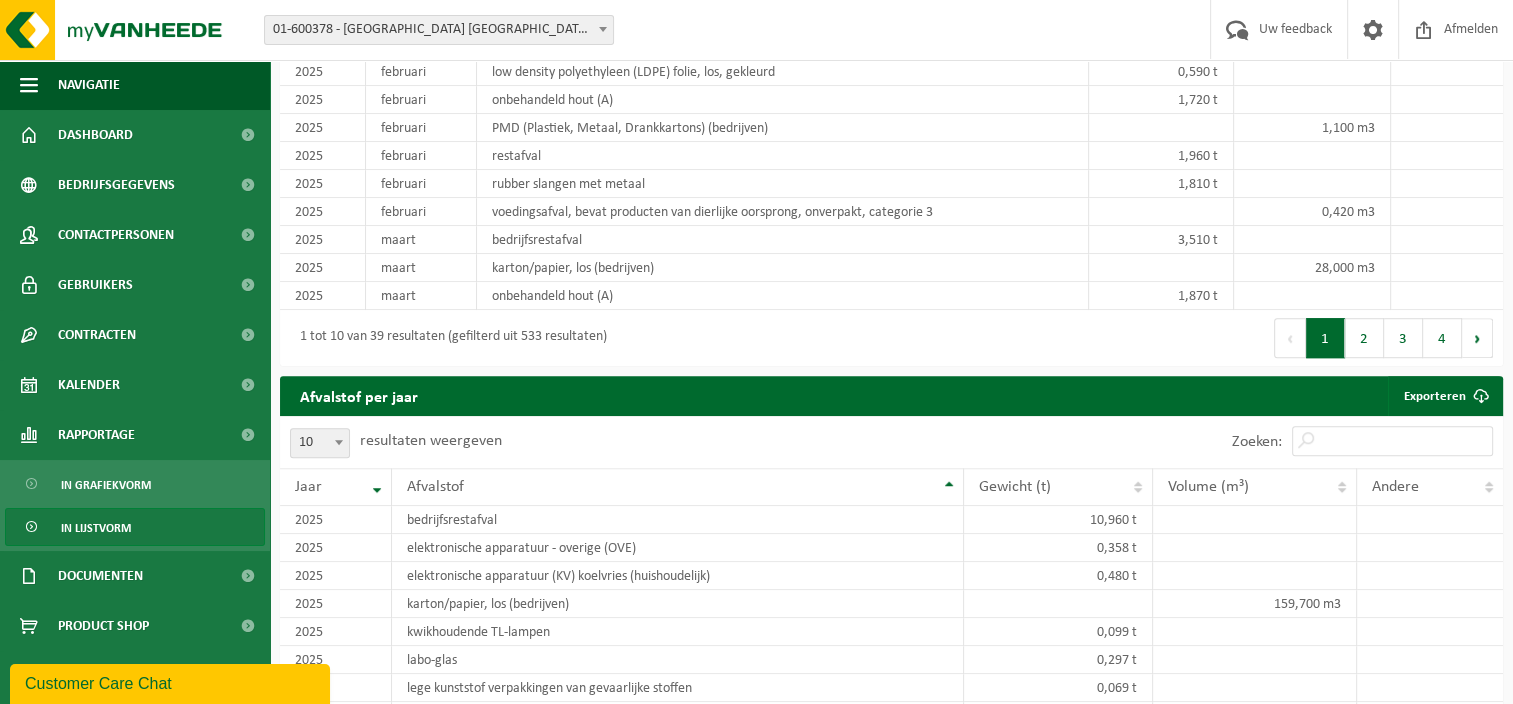 scroll, scrollTop: 1310, scrollLeft: 0, axis: vertical 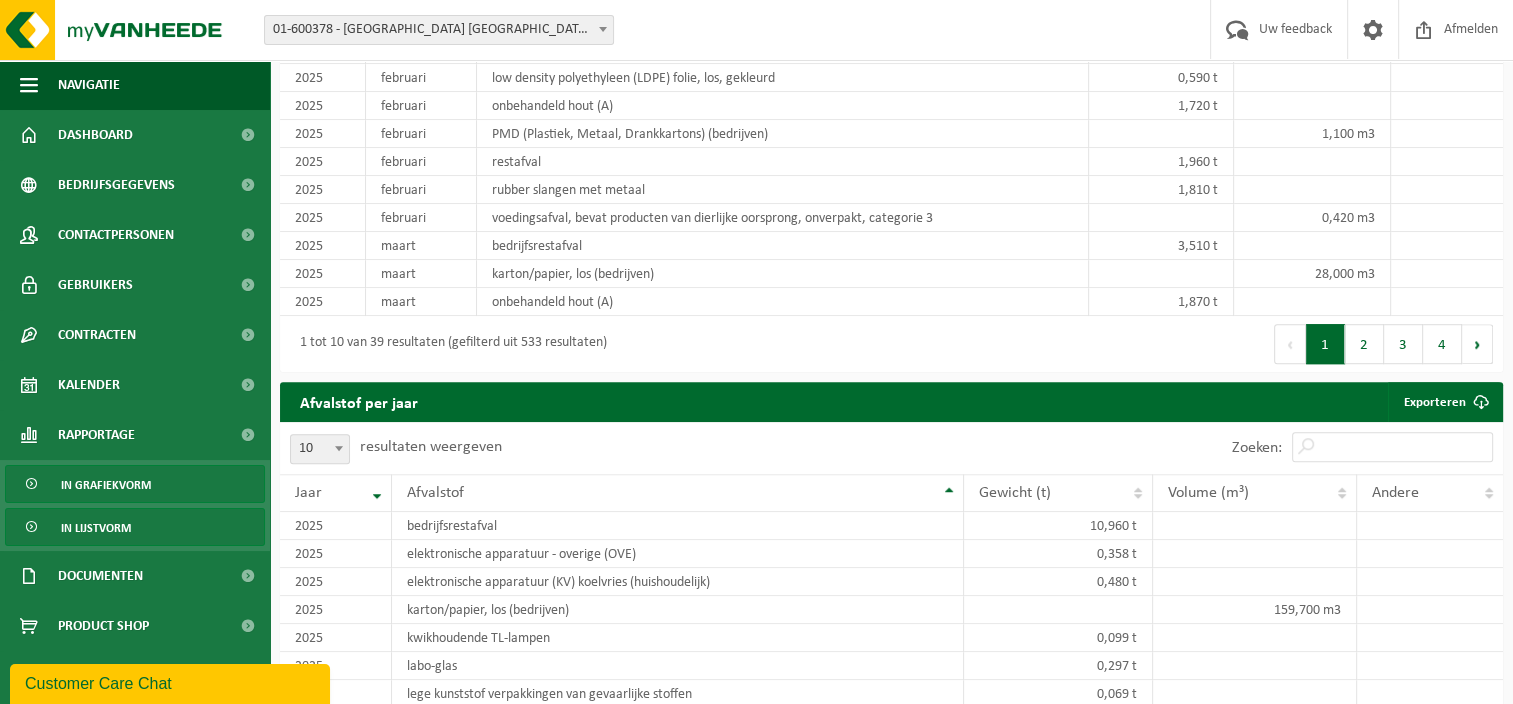 click on "In grafiekvorm" at bounding box center [106, 485] 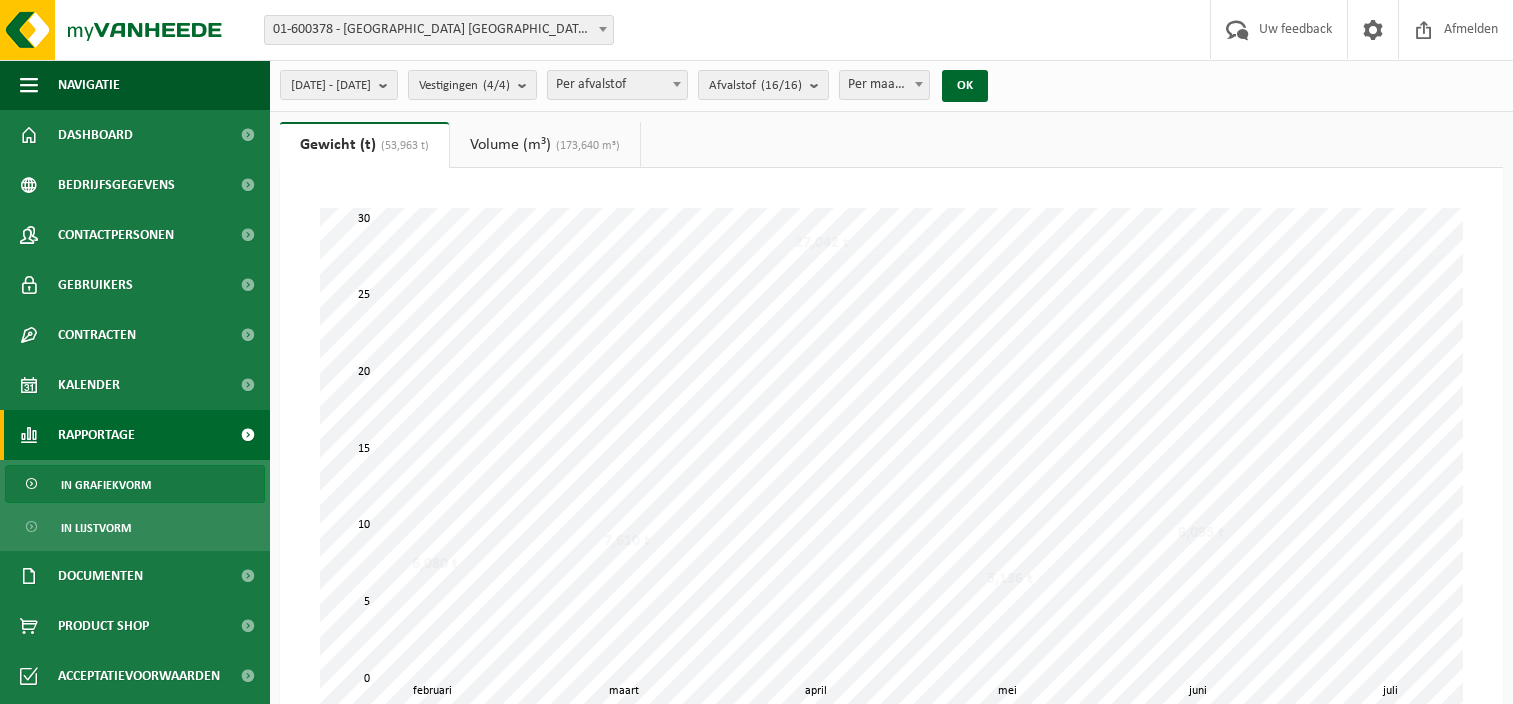 scroll, scrollTop: 0, scrollLeft: 0, axis: both 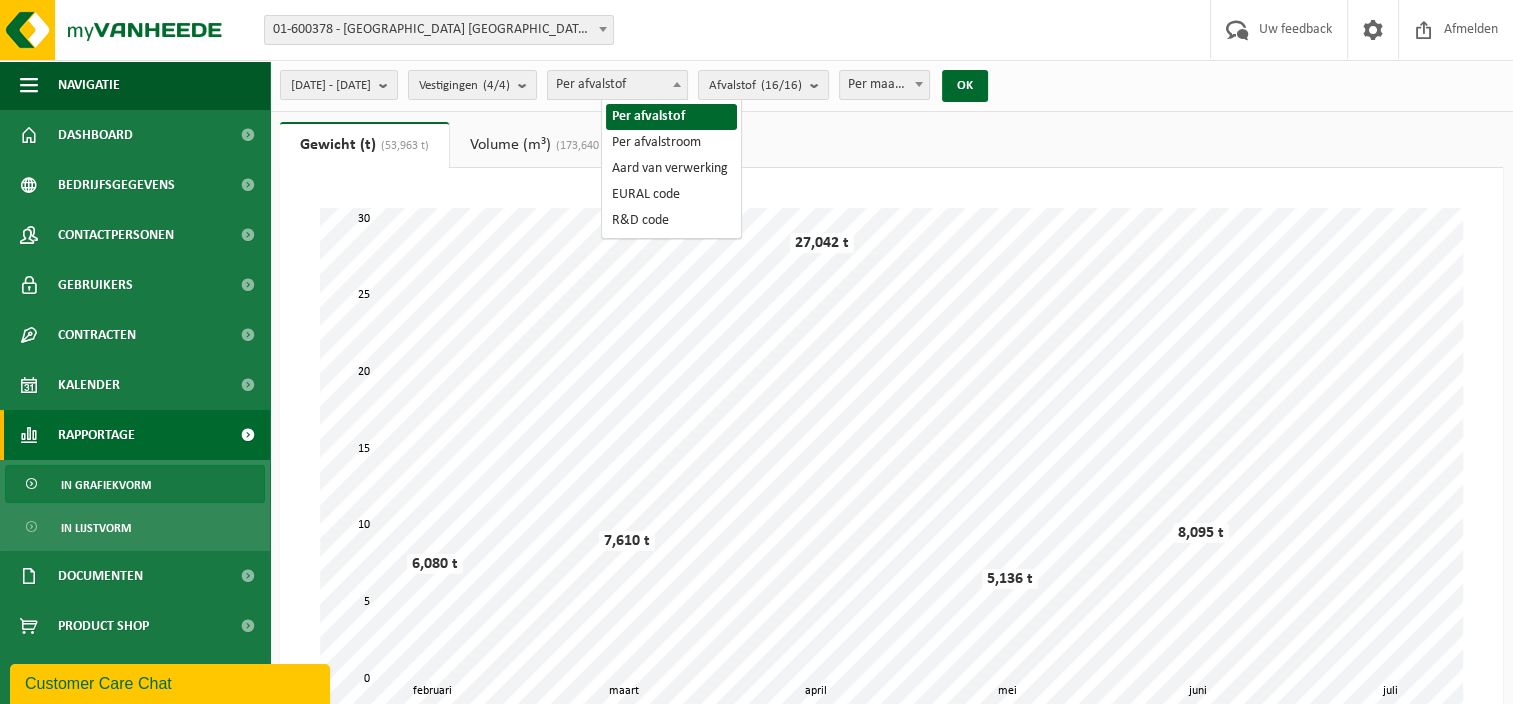 click on "Per afvalstof" at bounding box center (617, 85) 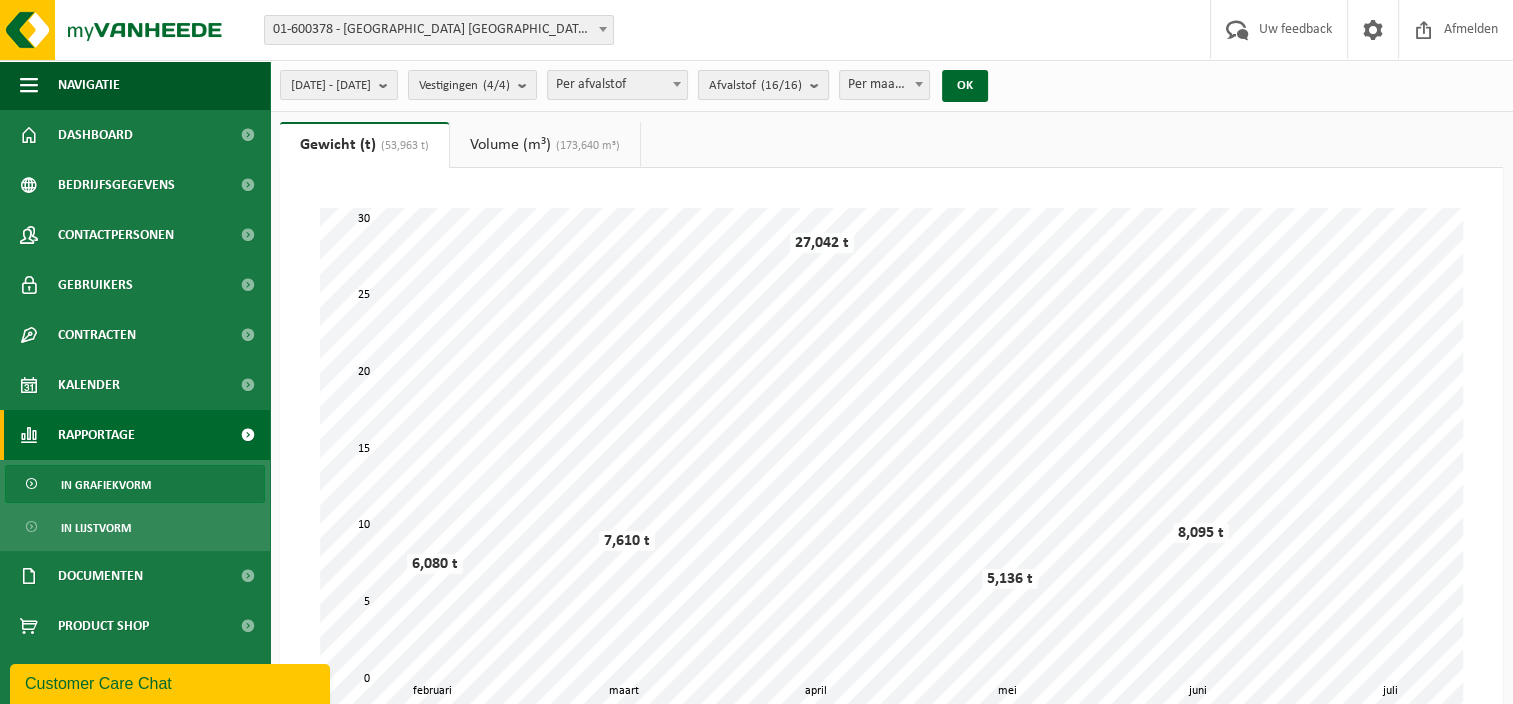 click on "Afvalstof (16/16)" at bounding box center (755, 86) 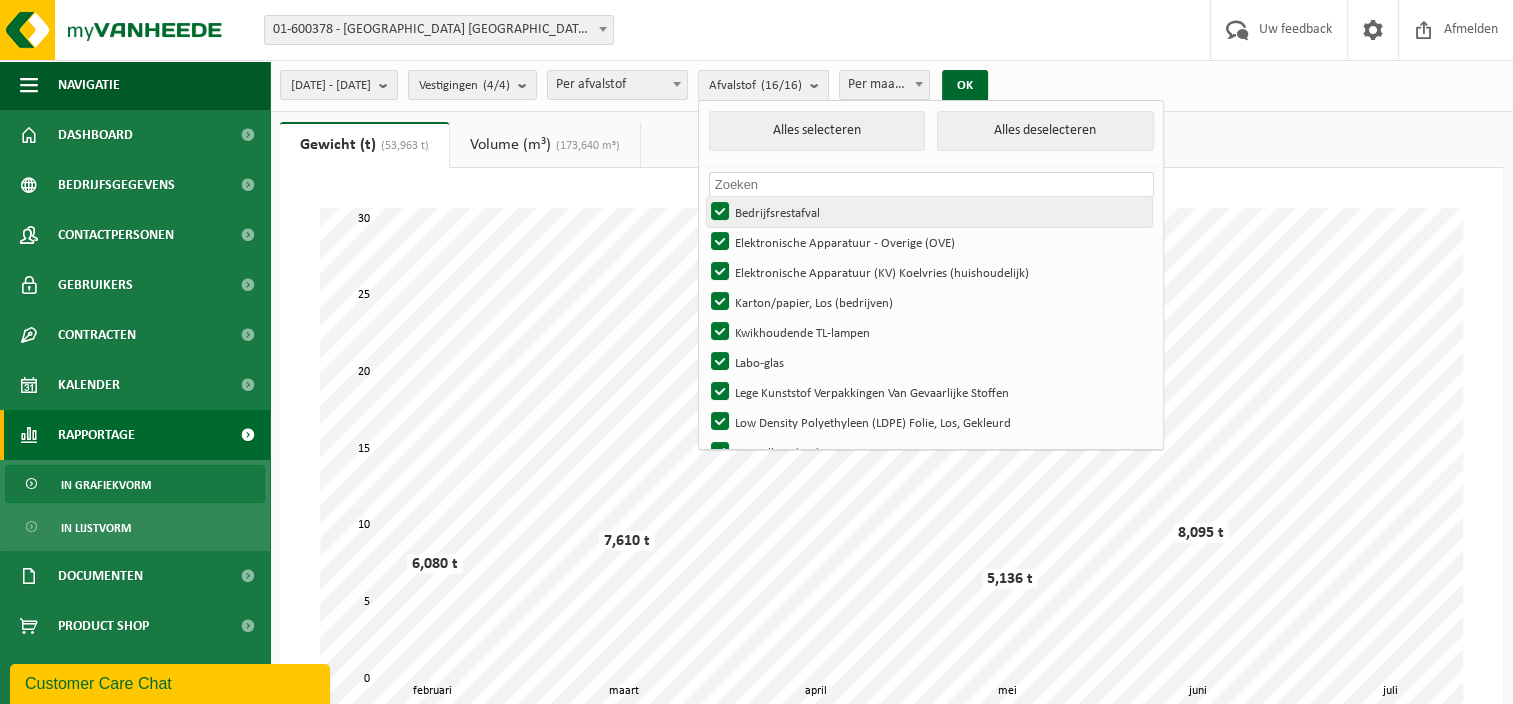 click on "Bedrijfsrestafval" at bounding box center (929, 212) 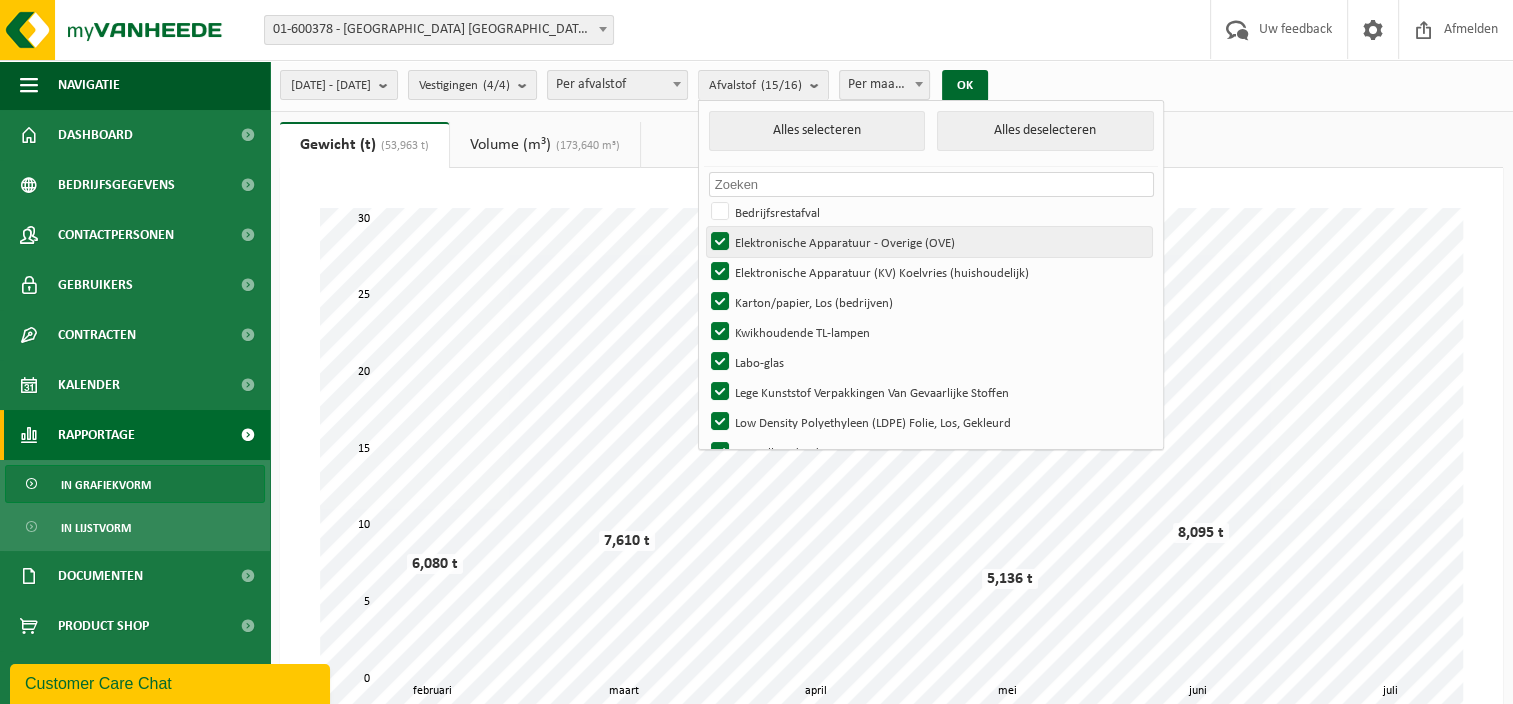 click on "Elektronische Apparatuur - Overige (OVE)" at bounding box center [929, 242] 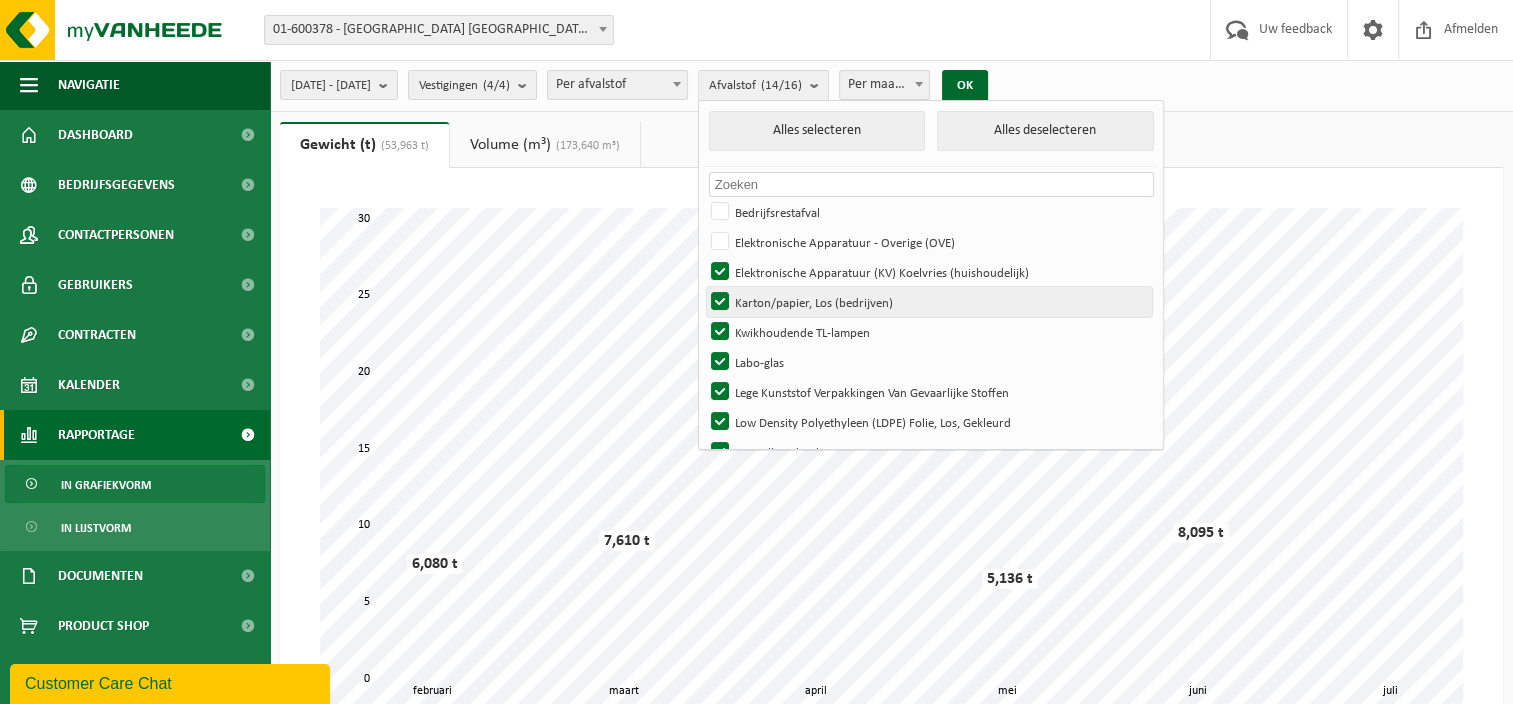 drag, startPoint x: 780, startPoint y: 286, endPoint x: 780, endPoint y: 299, distance: 13 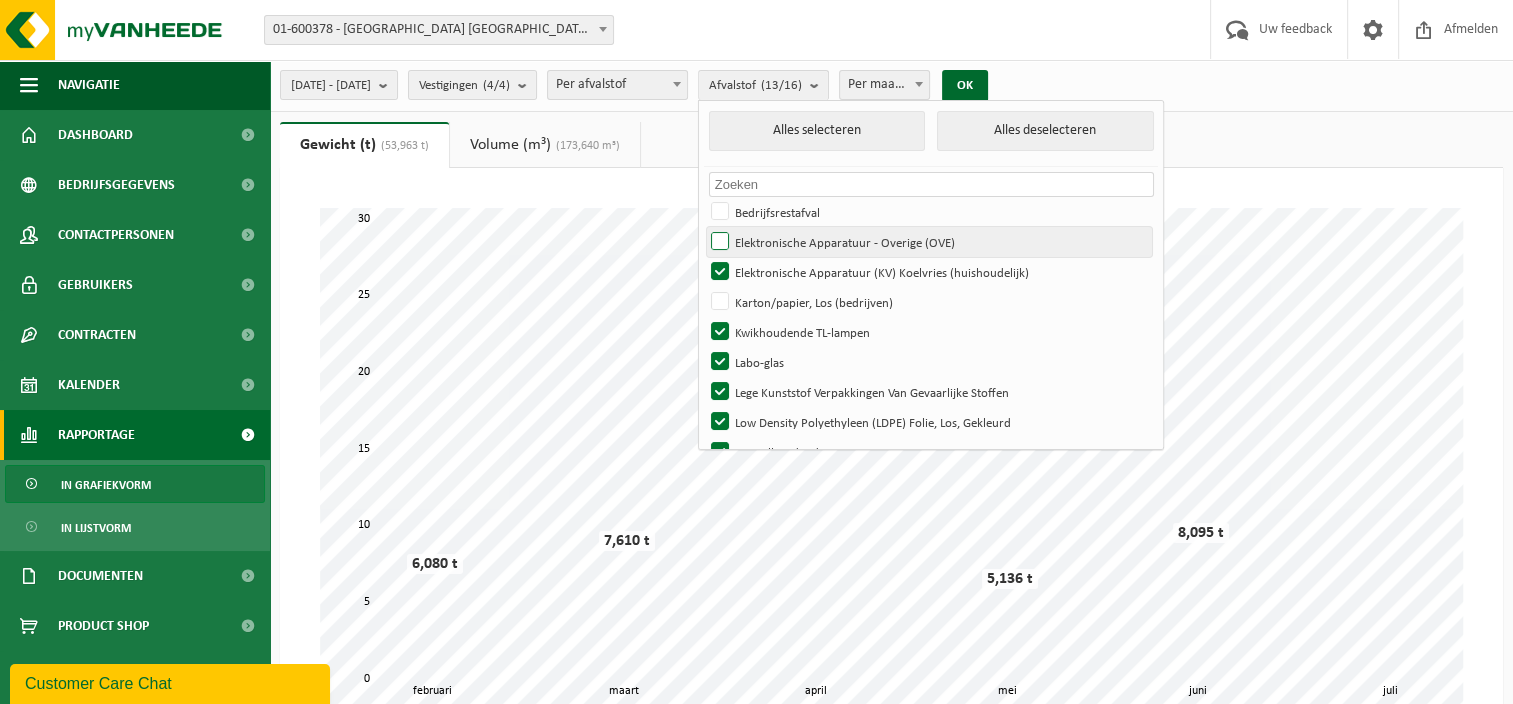 click on "Elektronische Apparatuur - Overige (OVE)" at bounding box center [929, 242] 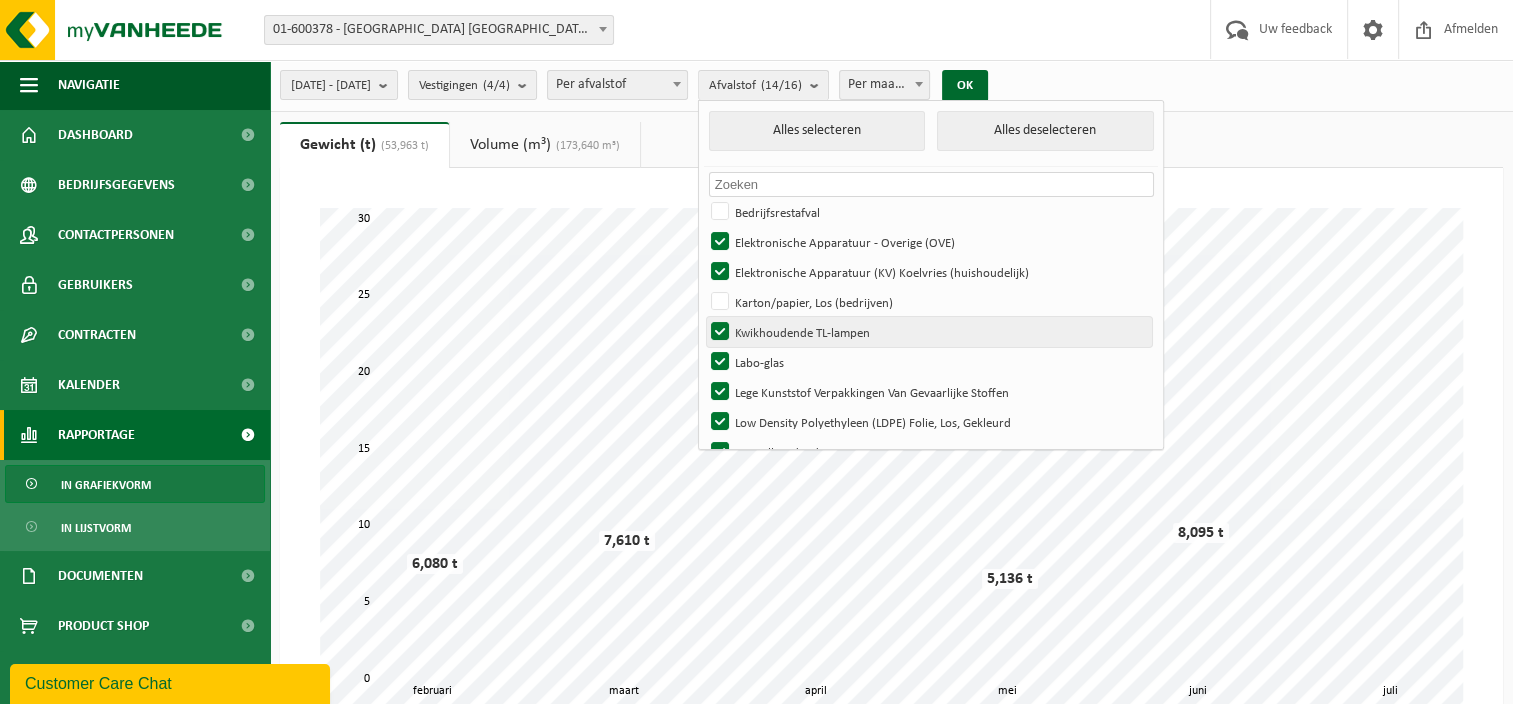 drag, startPoint x: 772, startPoint y: 300, endPoint x: 776, endPoint y: 316, distance: 16.492422 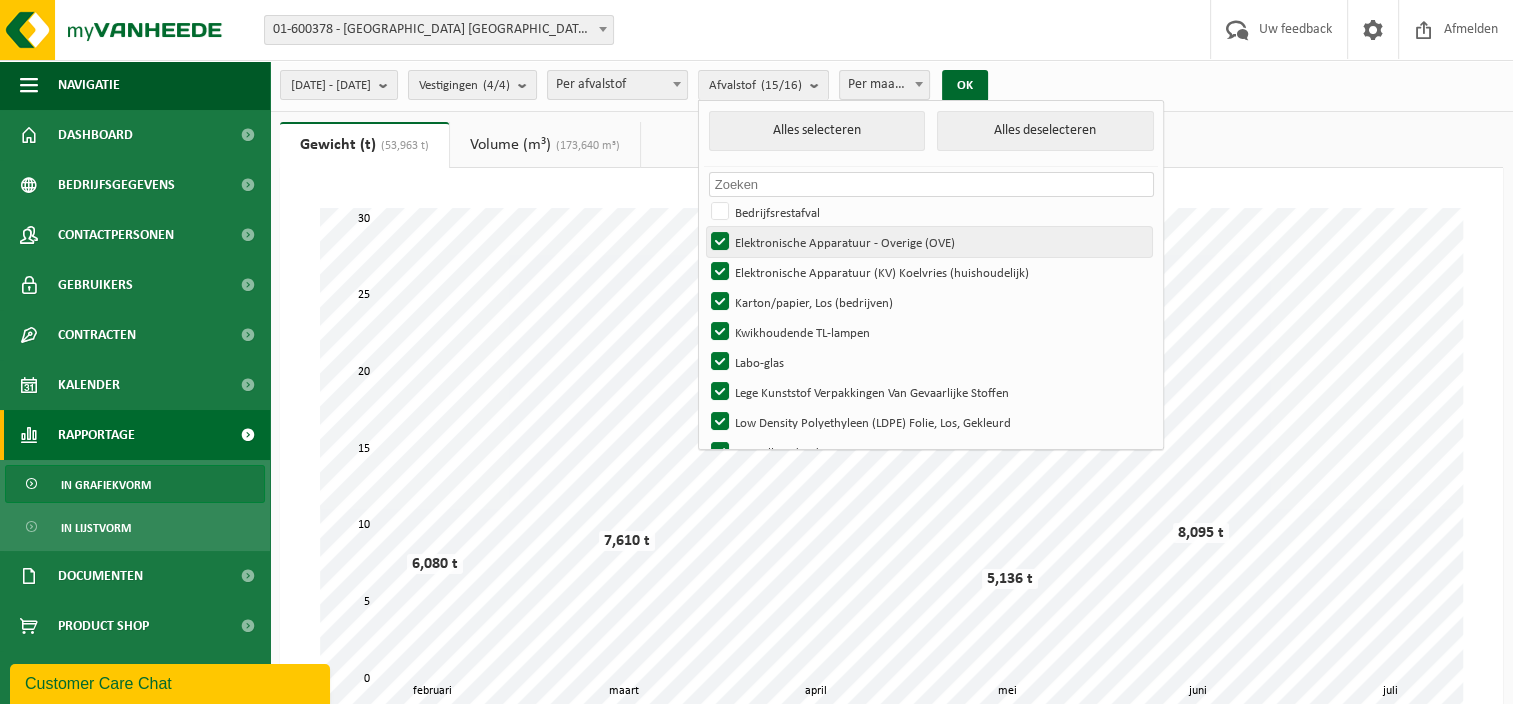 drag, startPoint x: 778, startPoint y: 217, endPoint x: 779, endPoint y: 233, distance: 16.03122 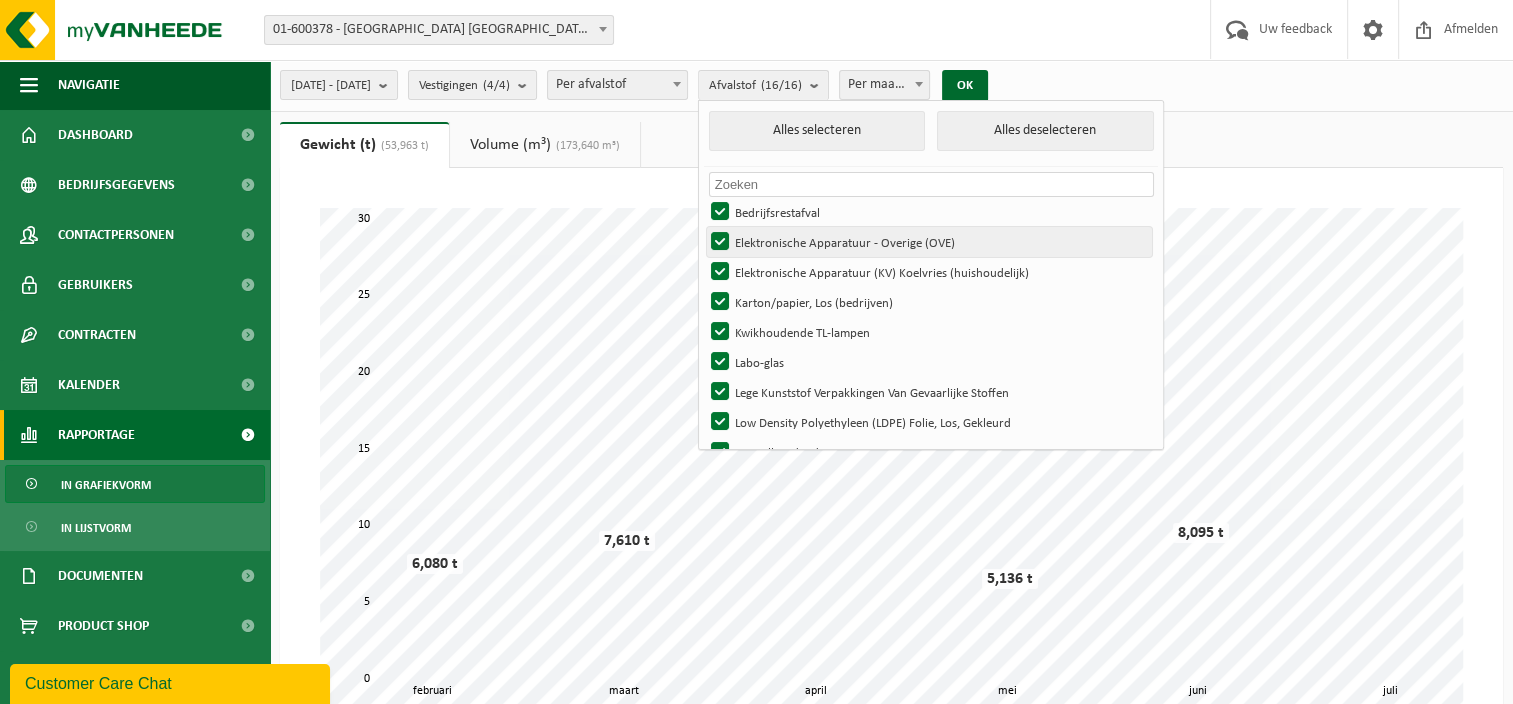 click on "Elektronische Apparatuur - Overige (OVE)" at bounding box center [929, 242] 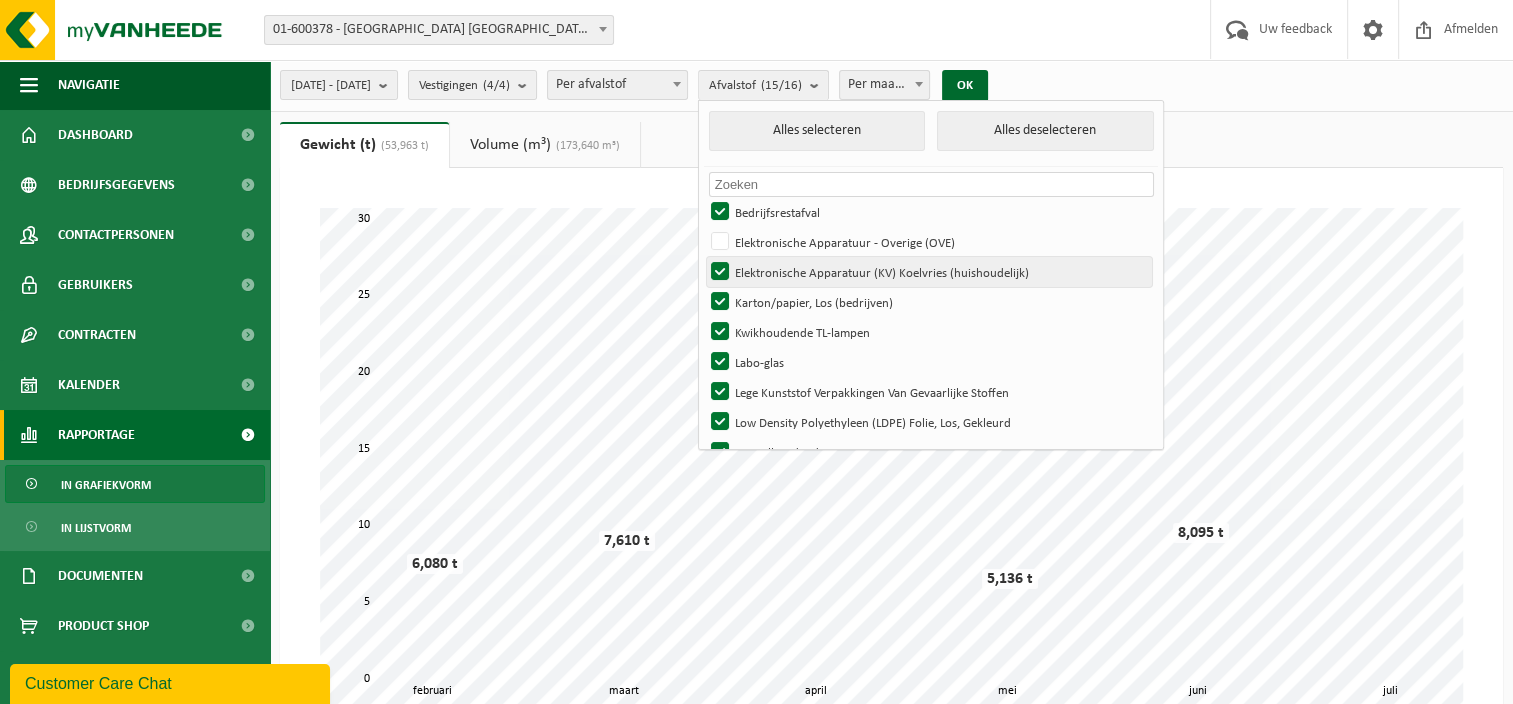 click on "Elektronische Apparatuur (KV) Koelvries (huishoudelijk)" at bounding box center (929, 272) 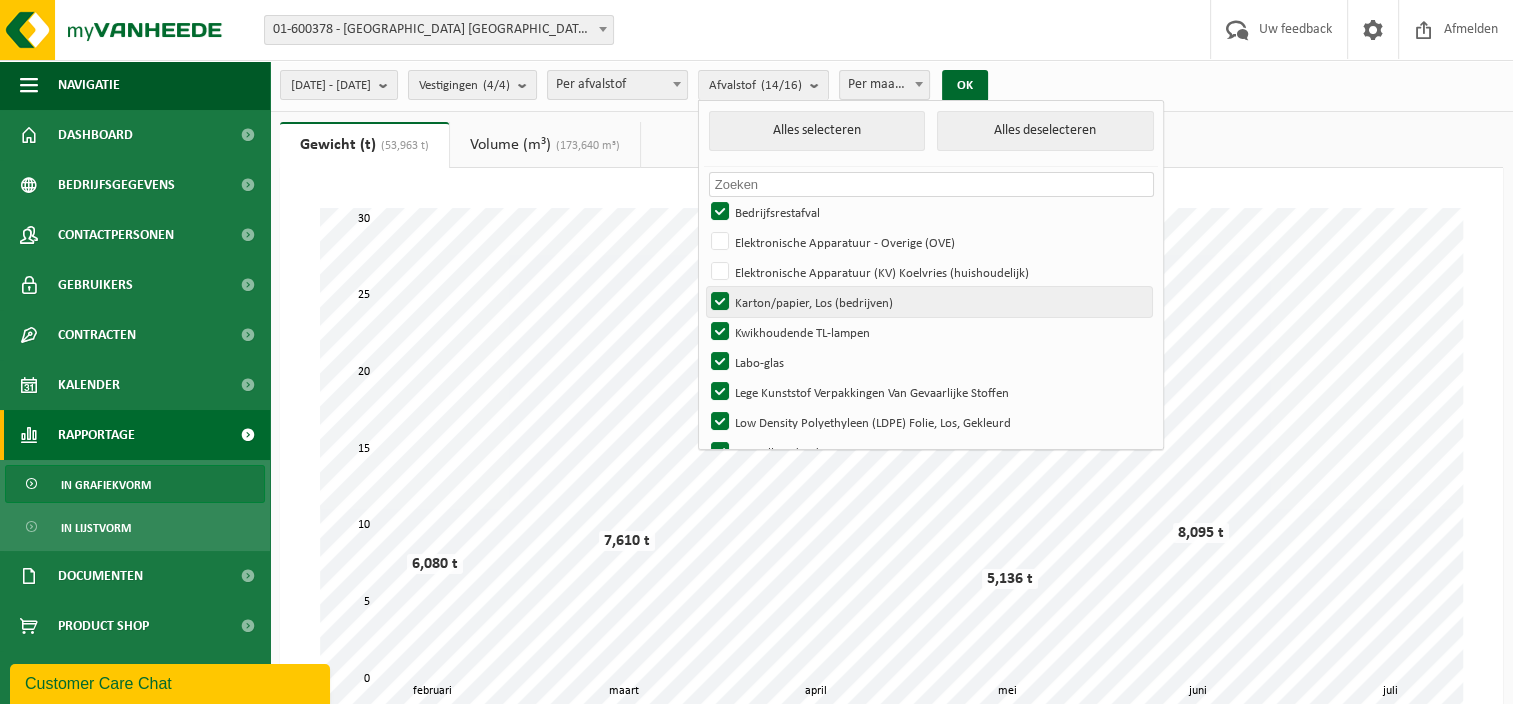 click on "Karton/papier, Los (bedrijven)" at bounding box center (929, 302) 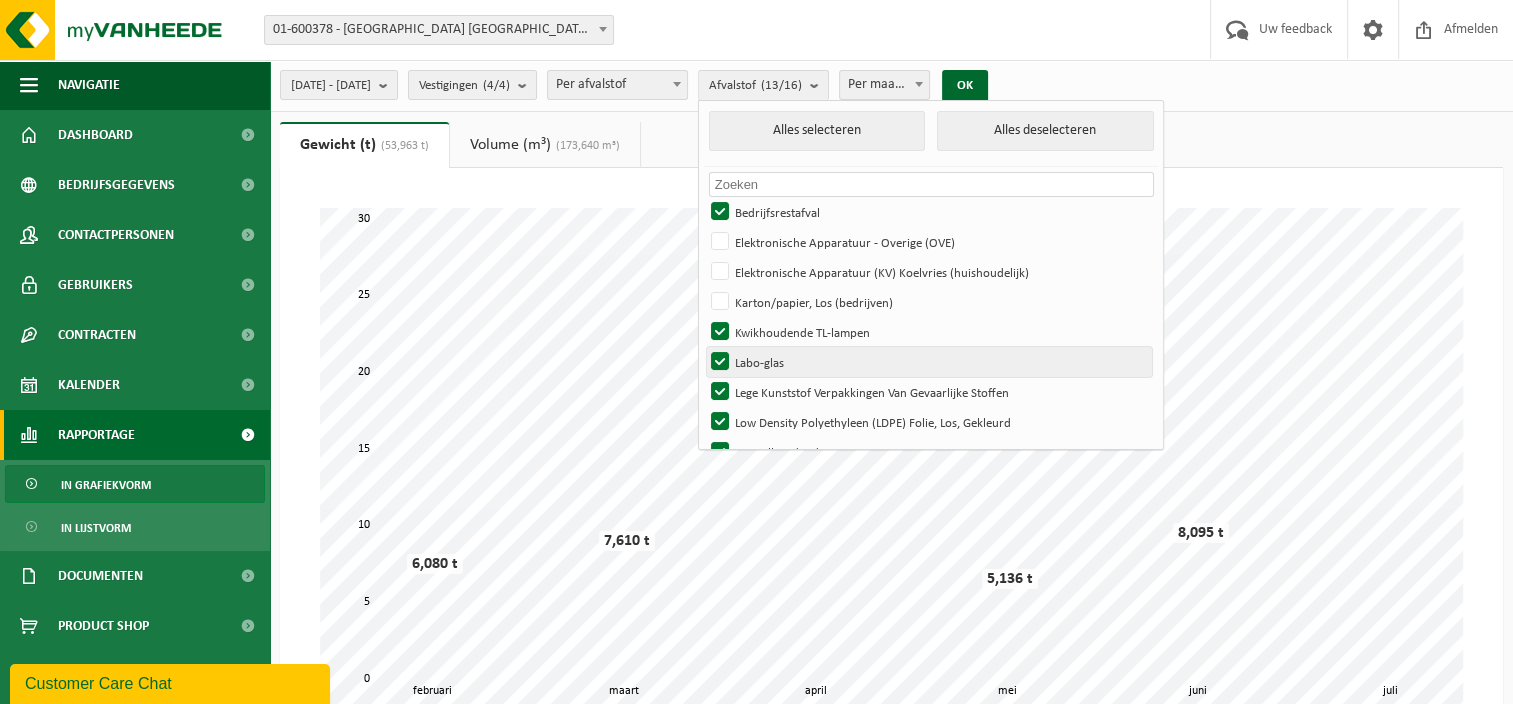 drag, startPoint x: 768, startPoint y: 333, endPoint x: 775, endPoint y: 352, distance: 20.248457 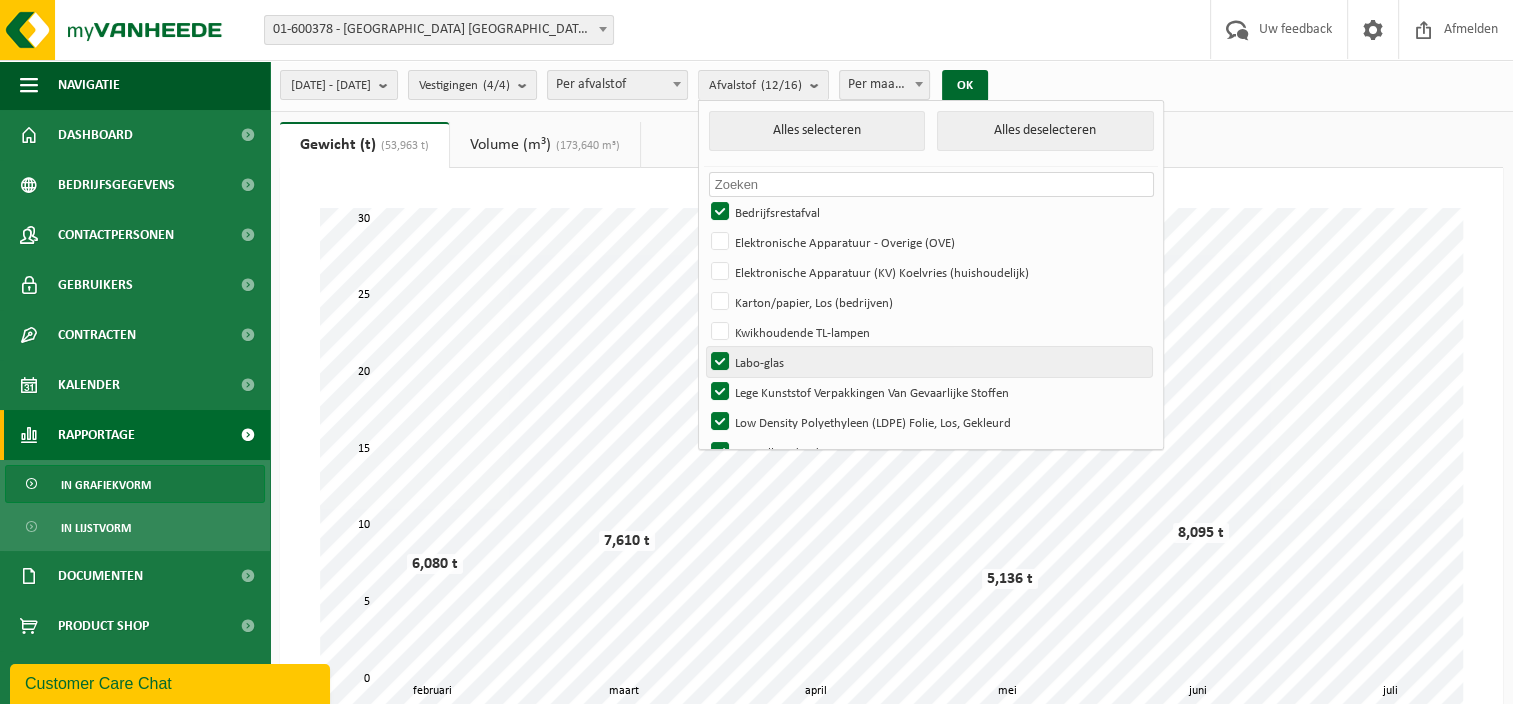 click on "Labo-glas" at bounding box center (929, 362) 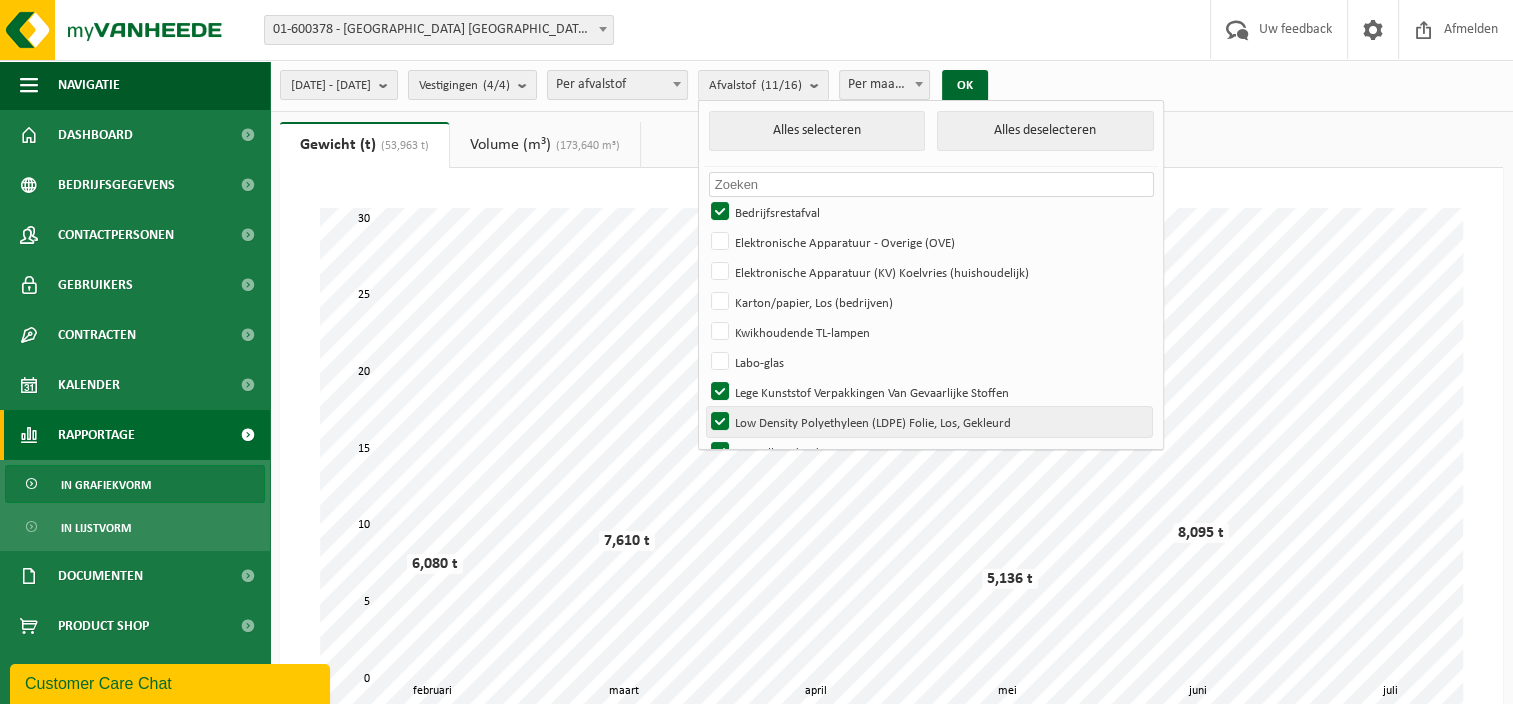 drag, startPoint x: 776, startPoint y: 393, endPoint x: 776, endPoint y: 415, distance: 22 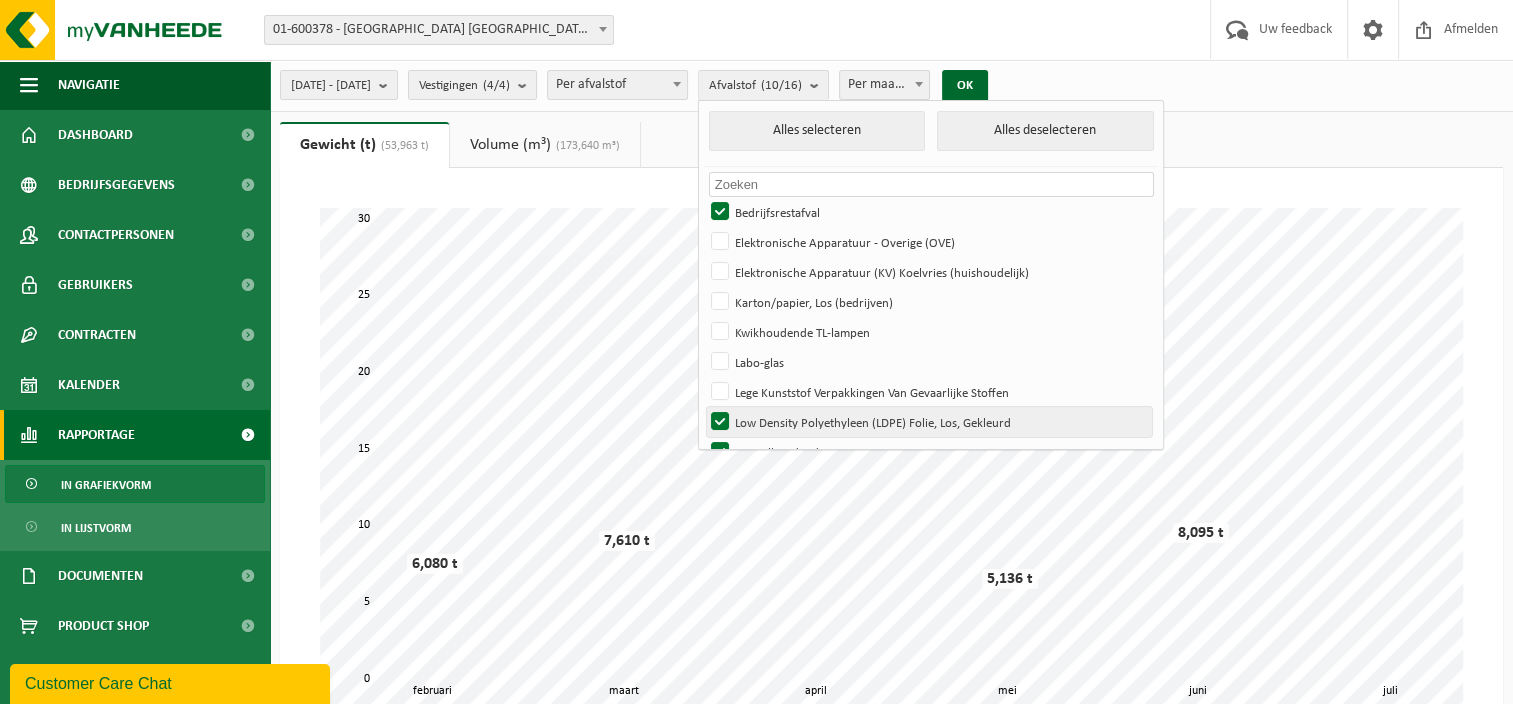 click on "Low Density Polyethyleen (LDPE) Folie, Los, Gekleurd" at bounding box center (929, 422) 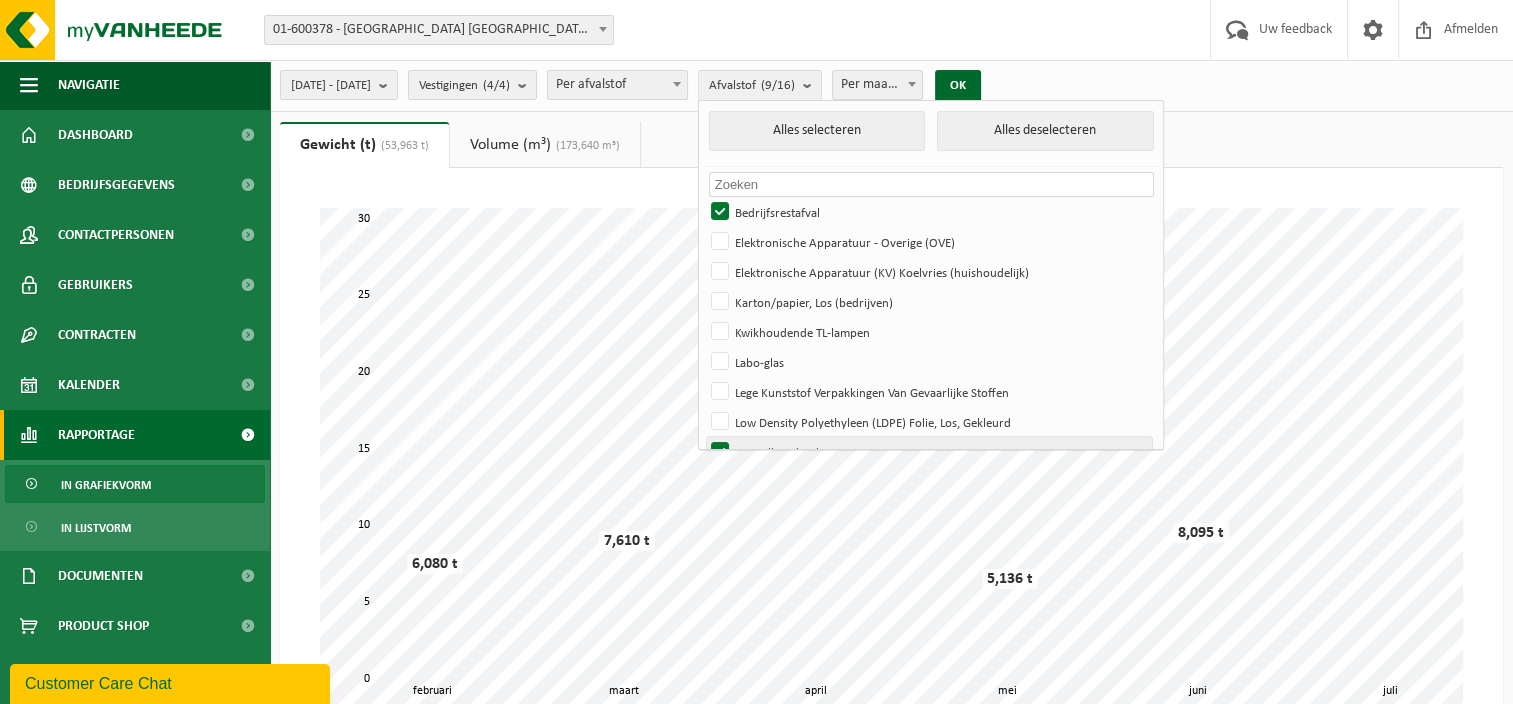 scroll, scrollTop: 100, scrollLeft: 0, axis: vertical 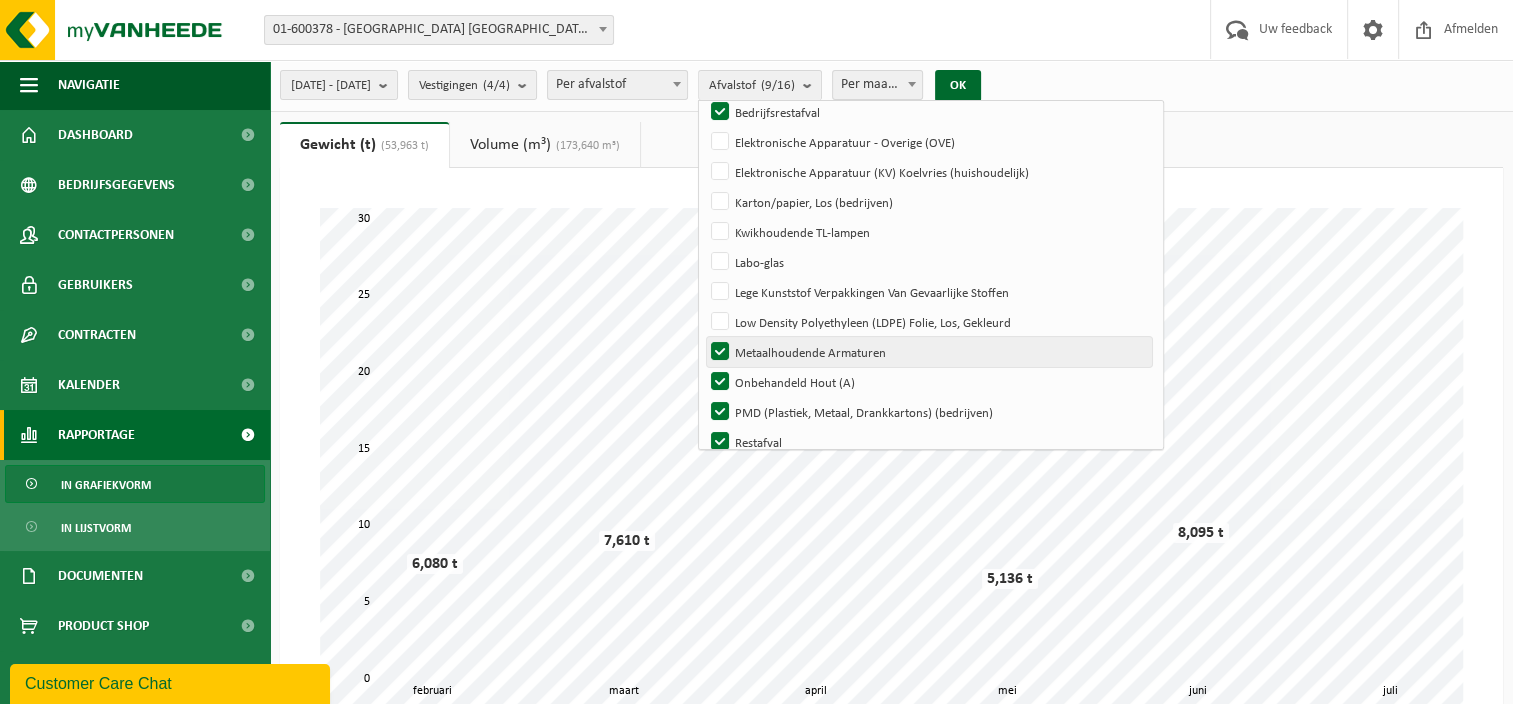 click on "Metaalhoudende Armaturen" at bounding box center (929, 352) 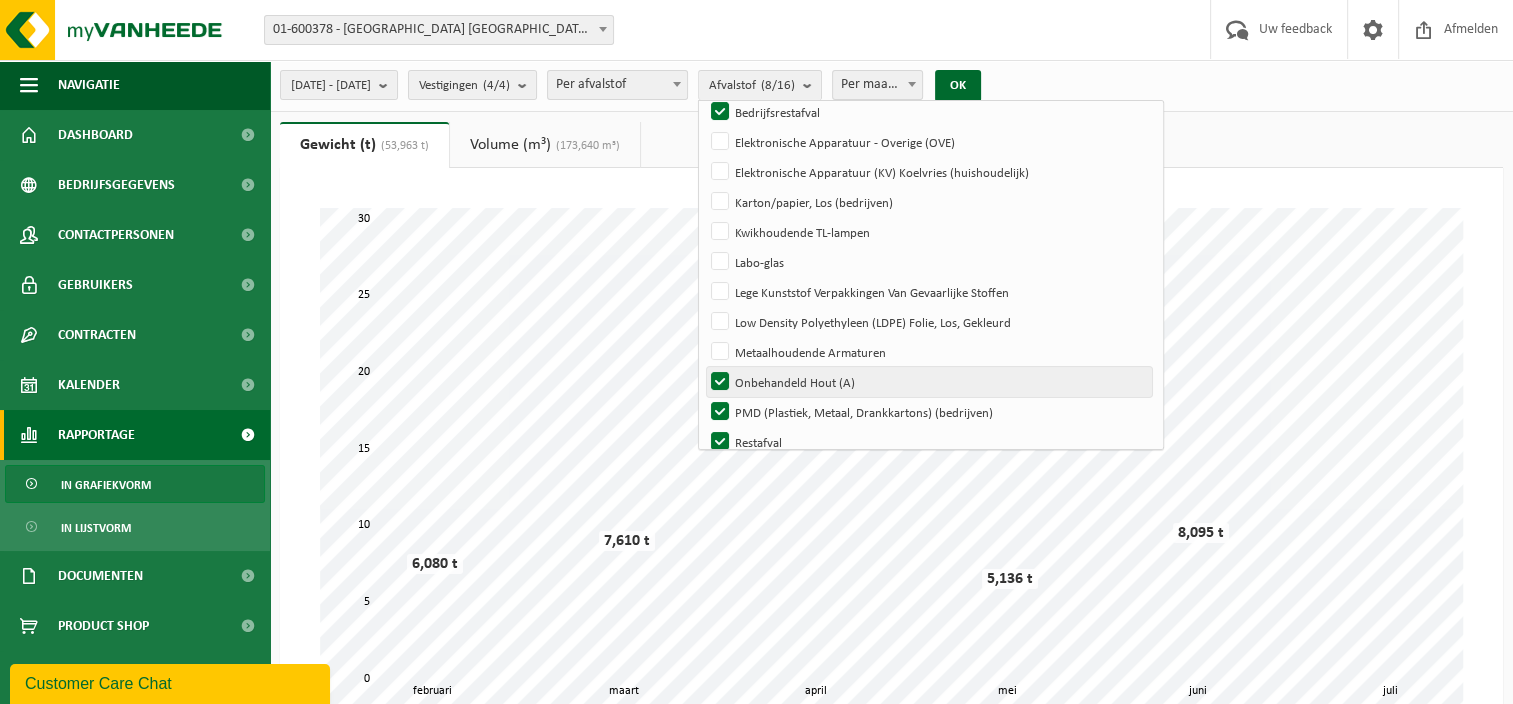 click on "Onbehandeld Hout (A)" at bounding box center (929, 382) 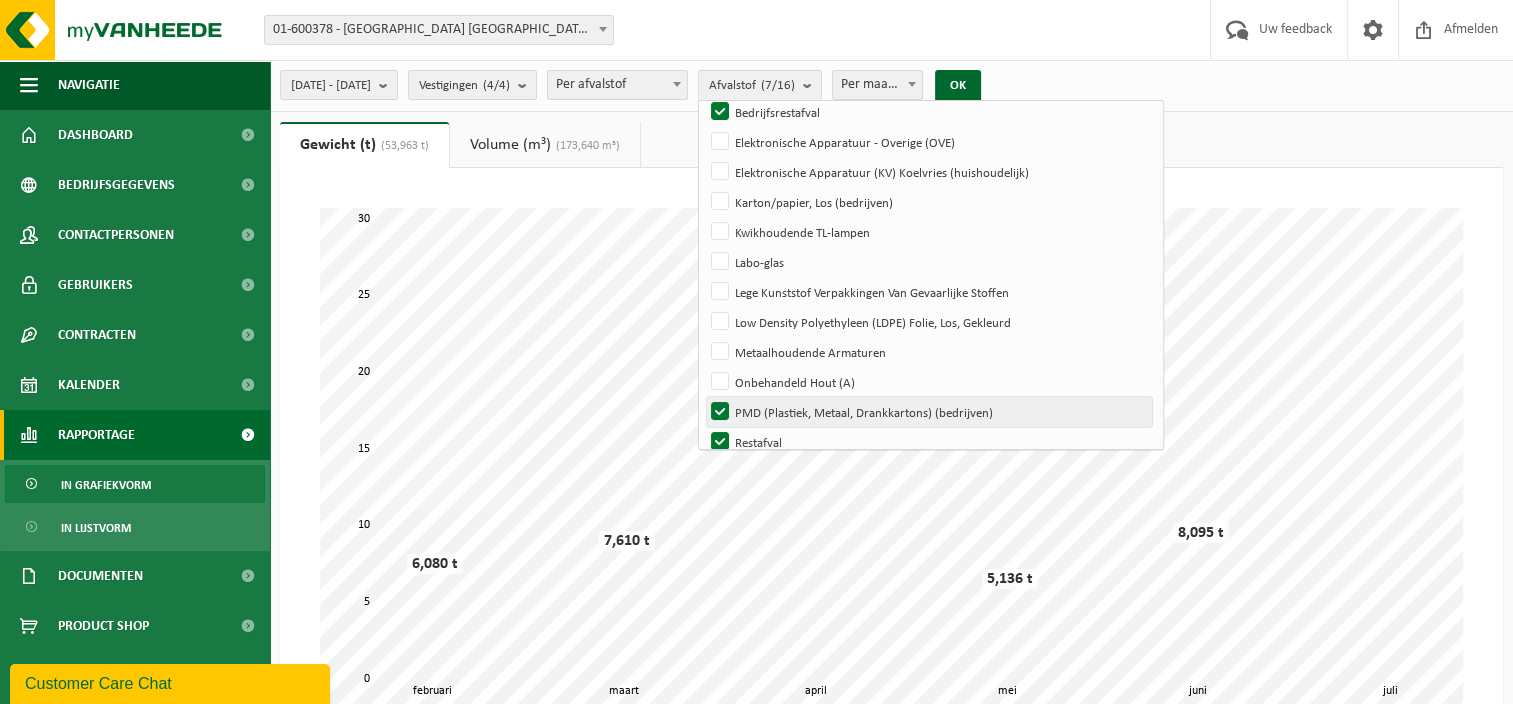 click on "PMD (Plastiek, Metaal, Drankkartons) (bedrijven)" at bounding box center (929, 412) 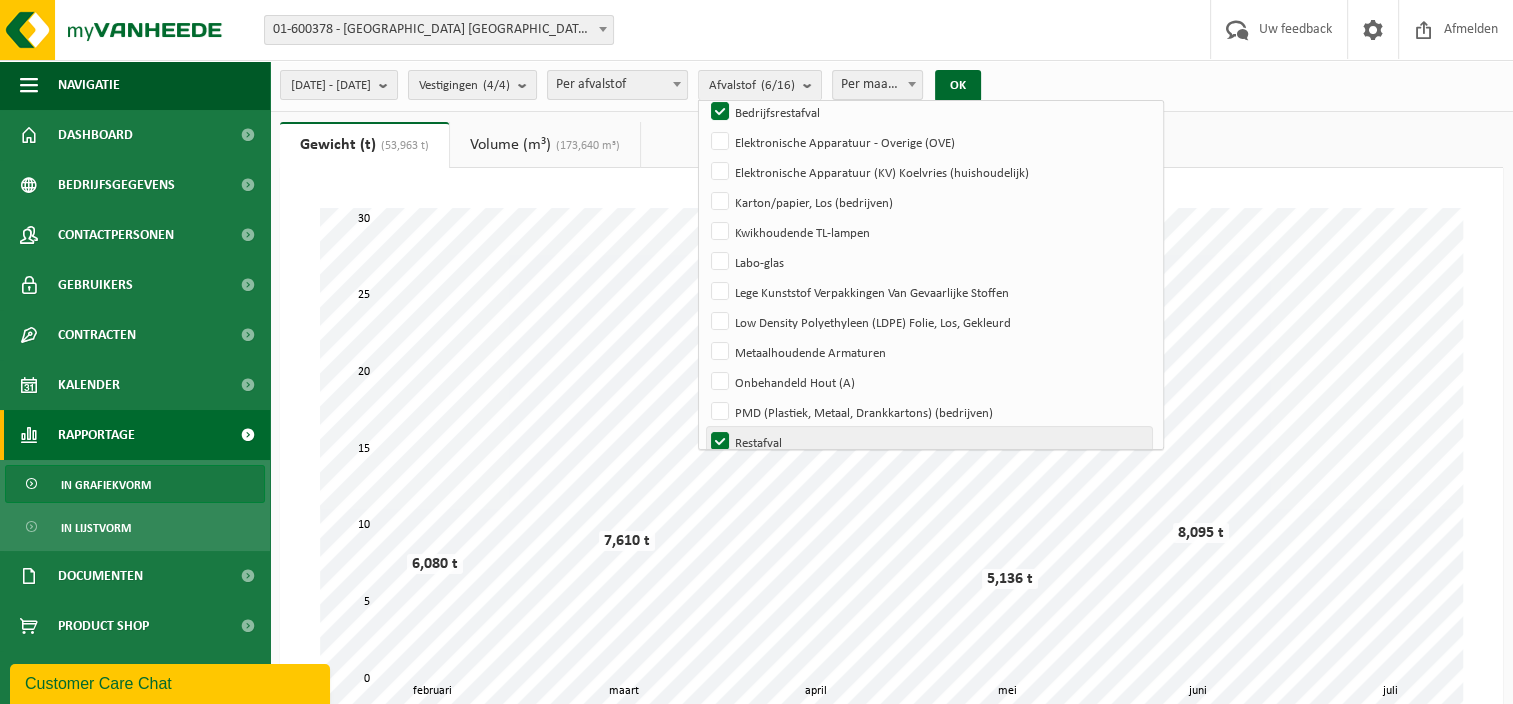 click on "Restafval" at bounding box center [929, 442] 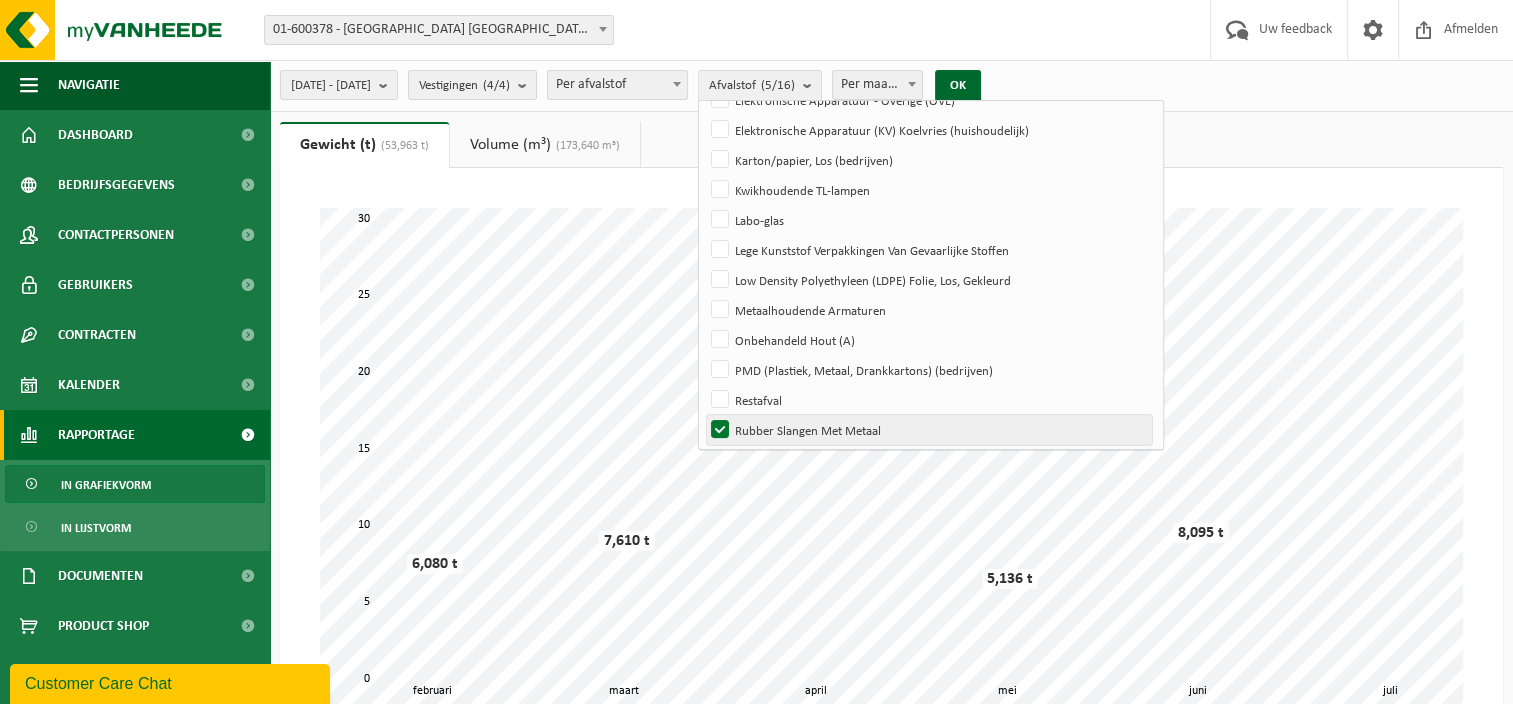 scroll, scrollTop: 235, scrollLeft: 0, axis: vertical 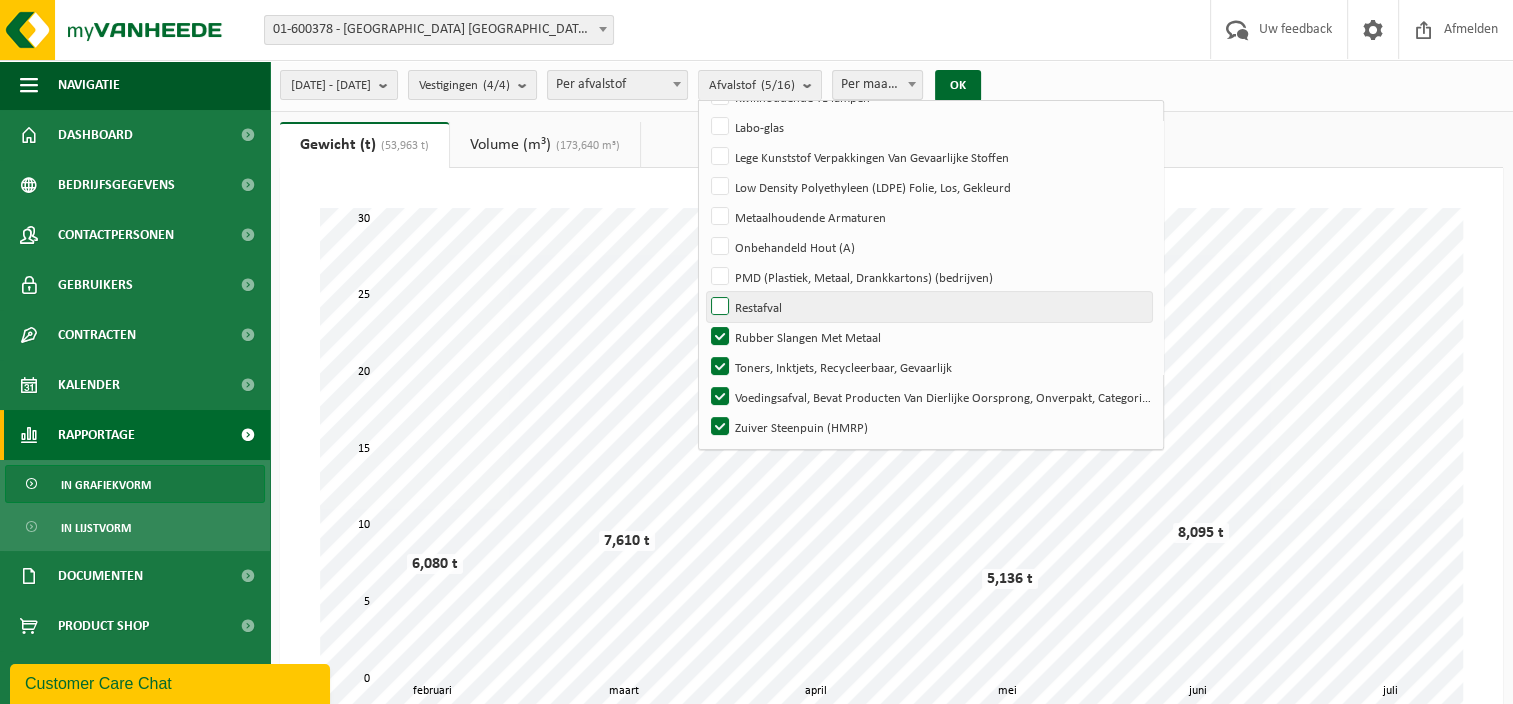 click on "Restafval" at bounding box center (929, 307) 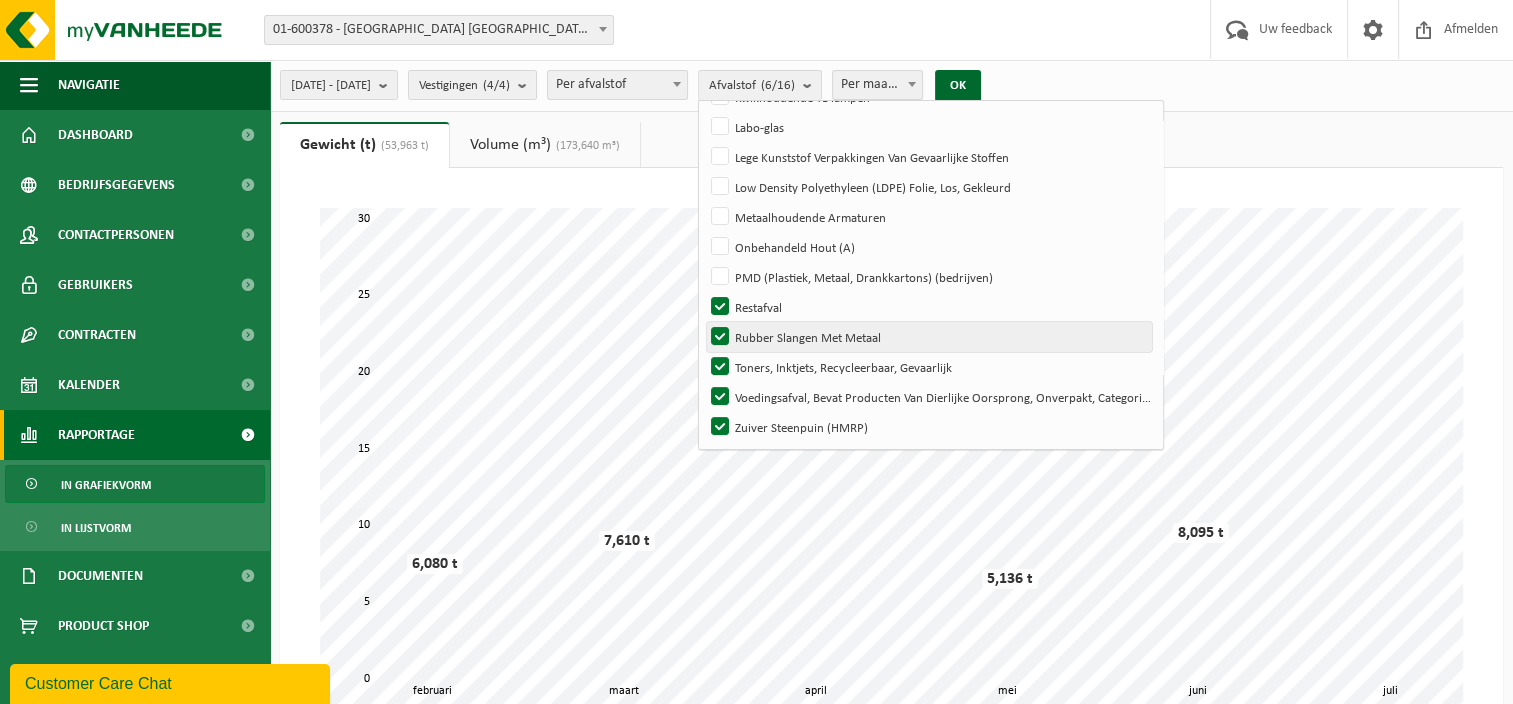 click on "Rubber Slangen Met Metaal" at bounding box center (929, 337) 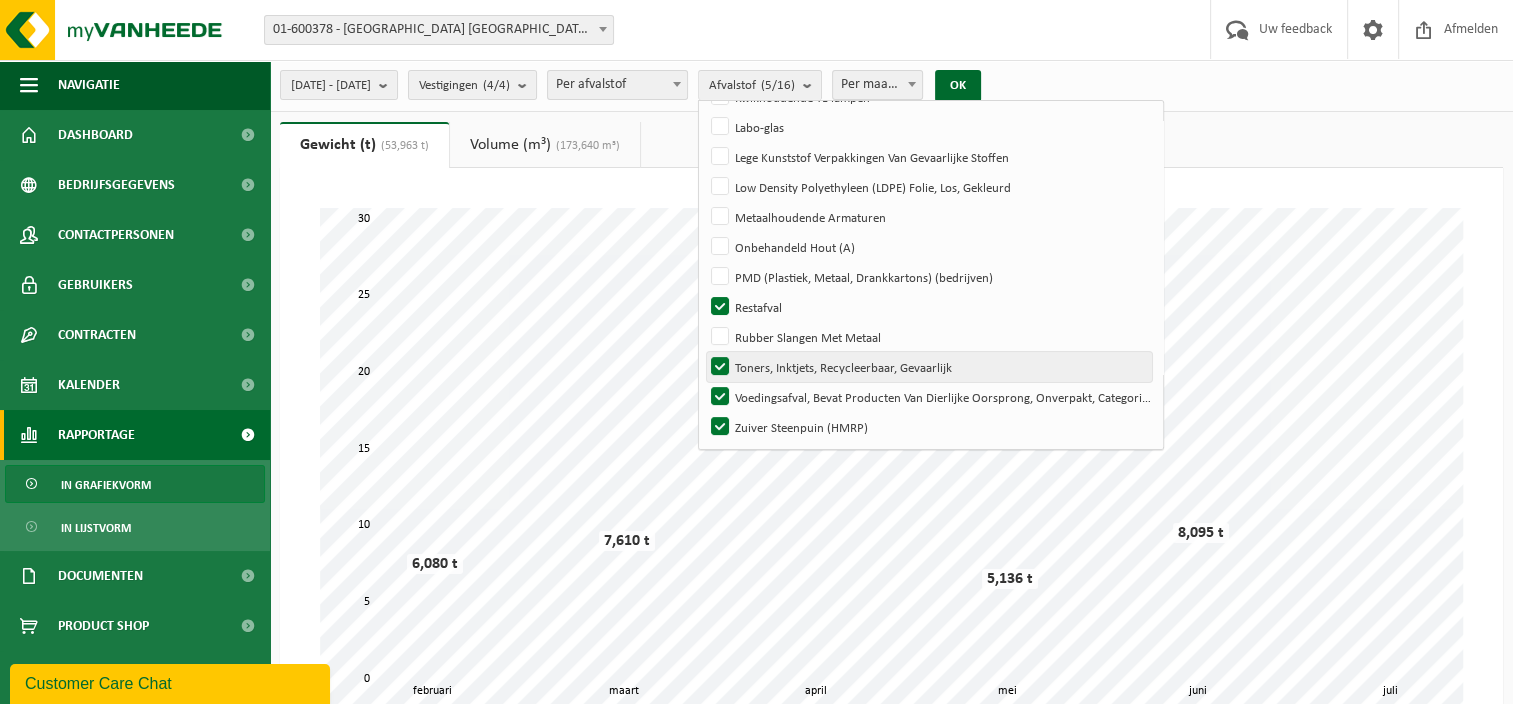 click on "Toners, Inktjets, Recycleerbaar, Gevaarlijk" at bounding box center [929, 367] 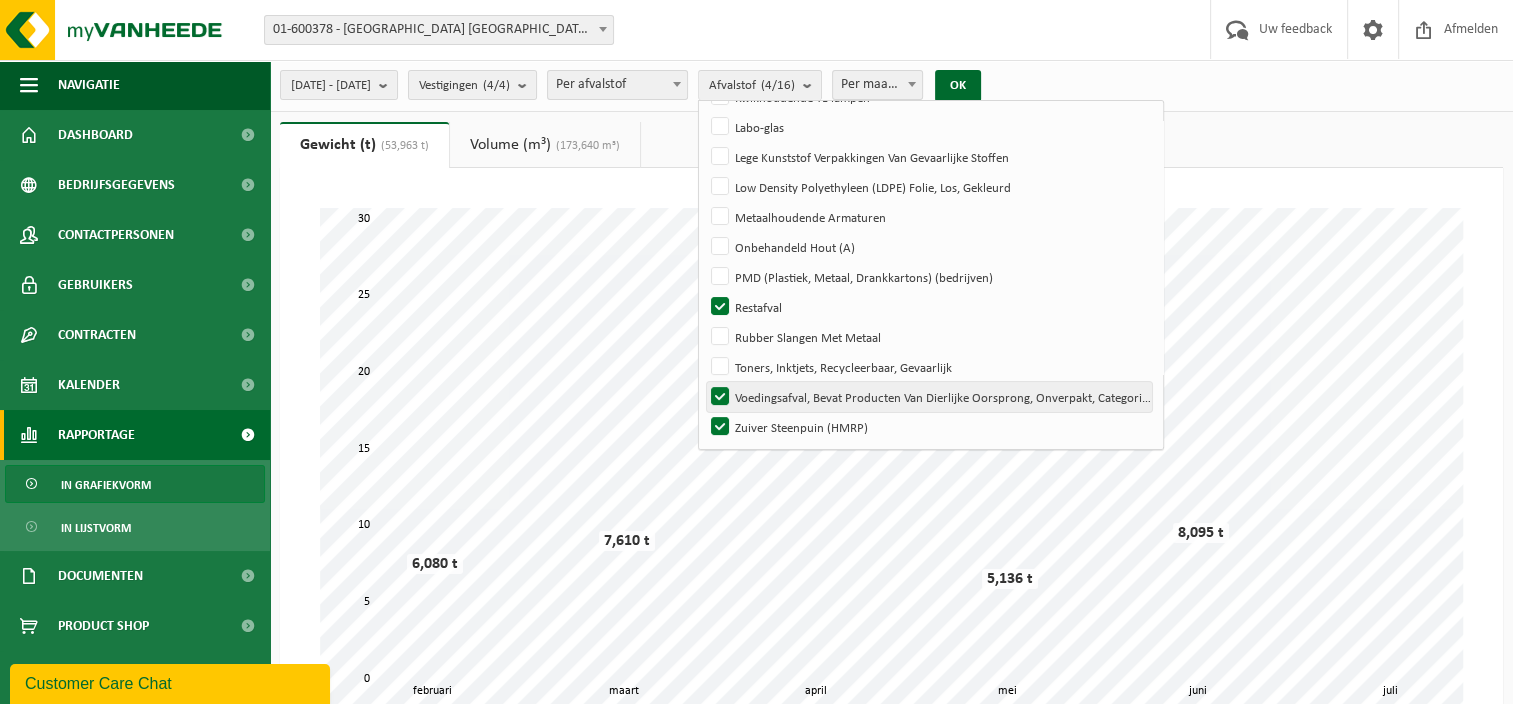 drag, startPoint x: 775, startPoint y: 392, endPoint x: 775, endPoint y: 412, distance: 20 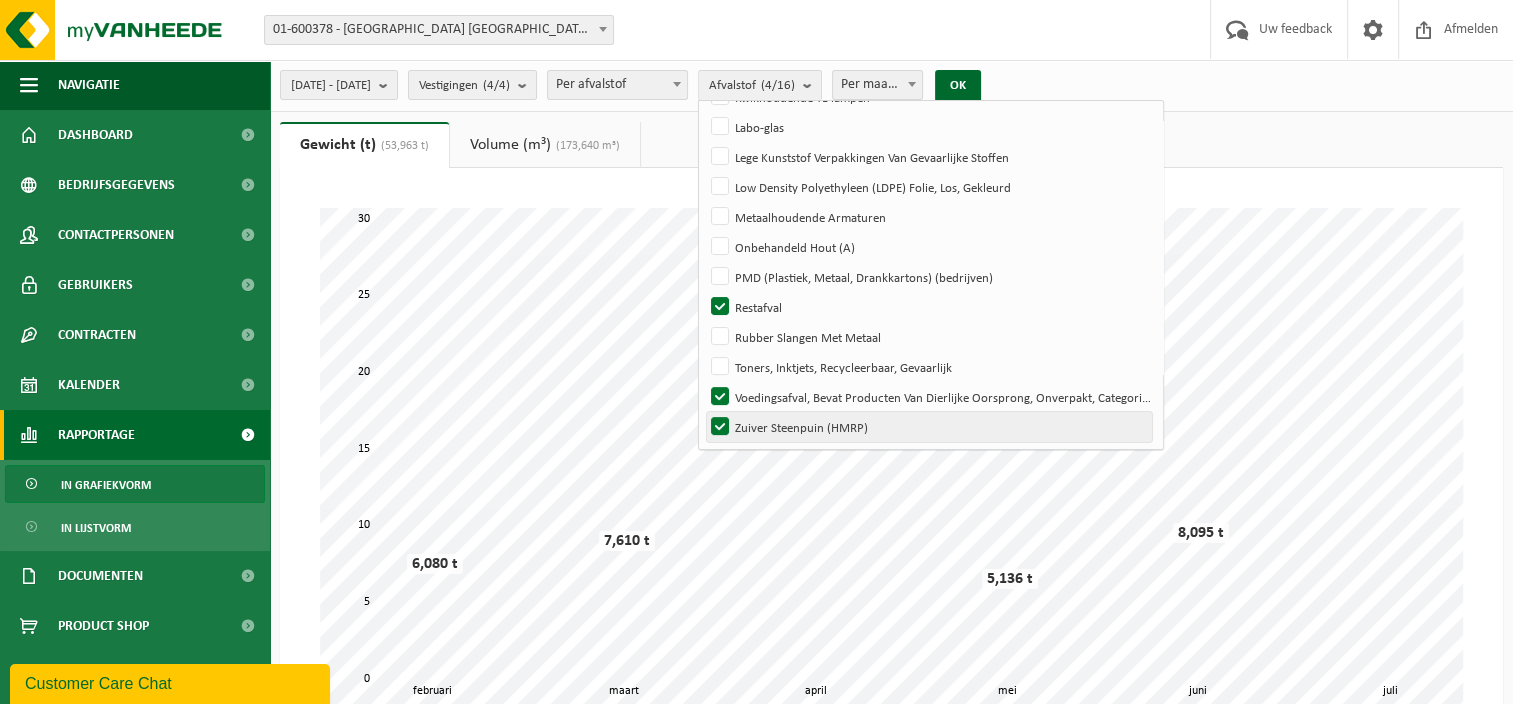 click on "Voedingsafval, Bevat Producten Van Dierlijke Oorsprong, Onverpakt, Categorie 3" at bounding box center [703, 381] 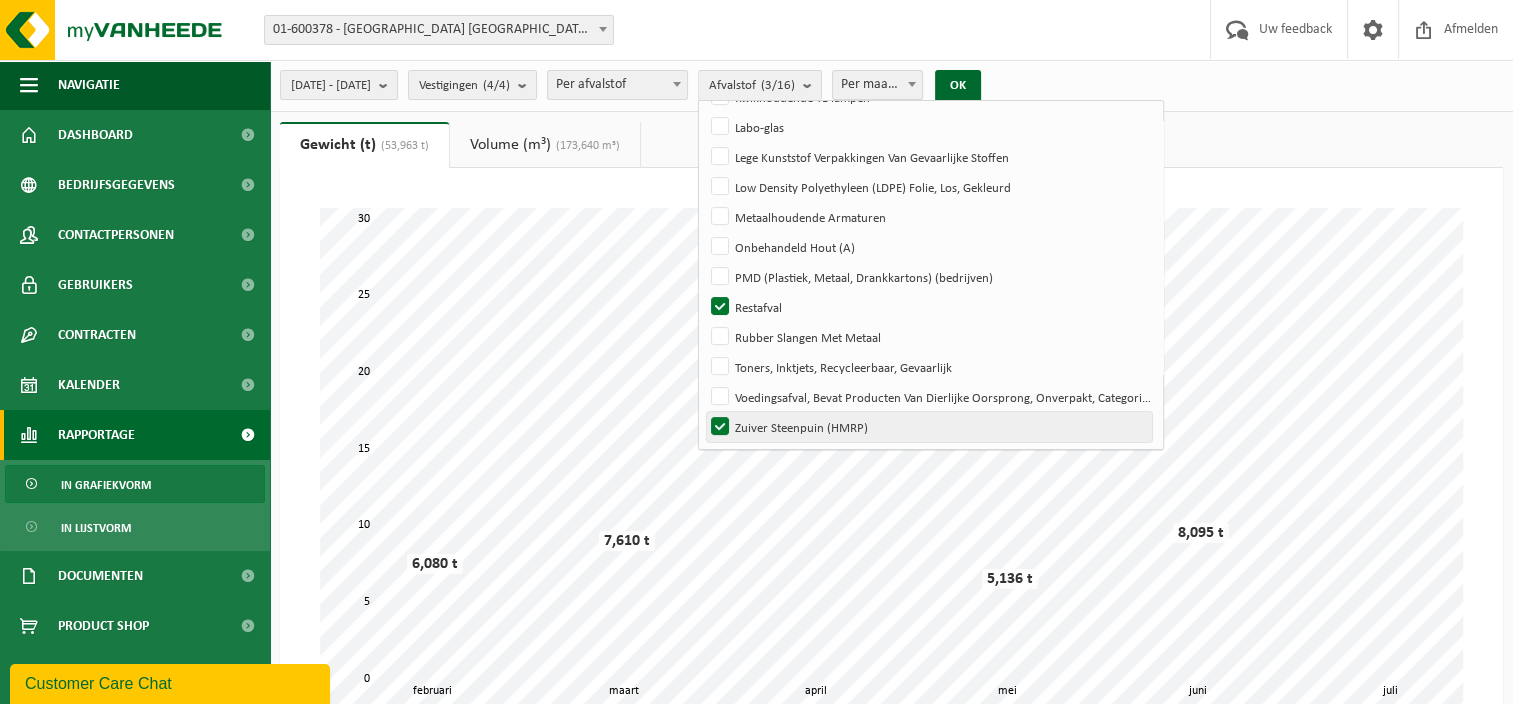 click on "Zuiver Steenpuin (HMRP)" at bounding box center [929, 427] 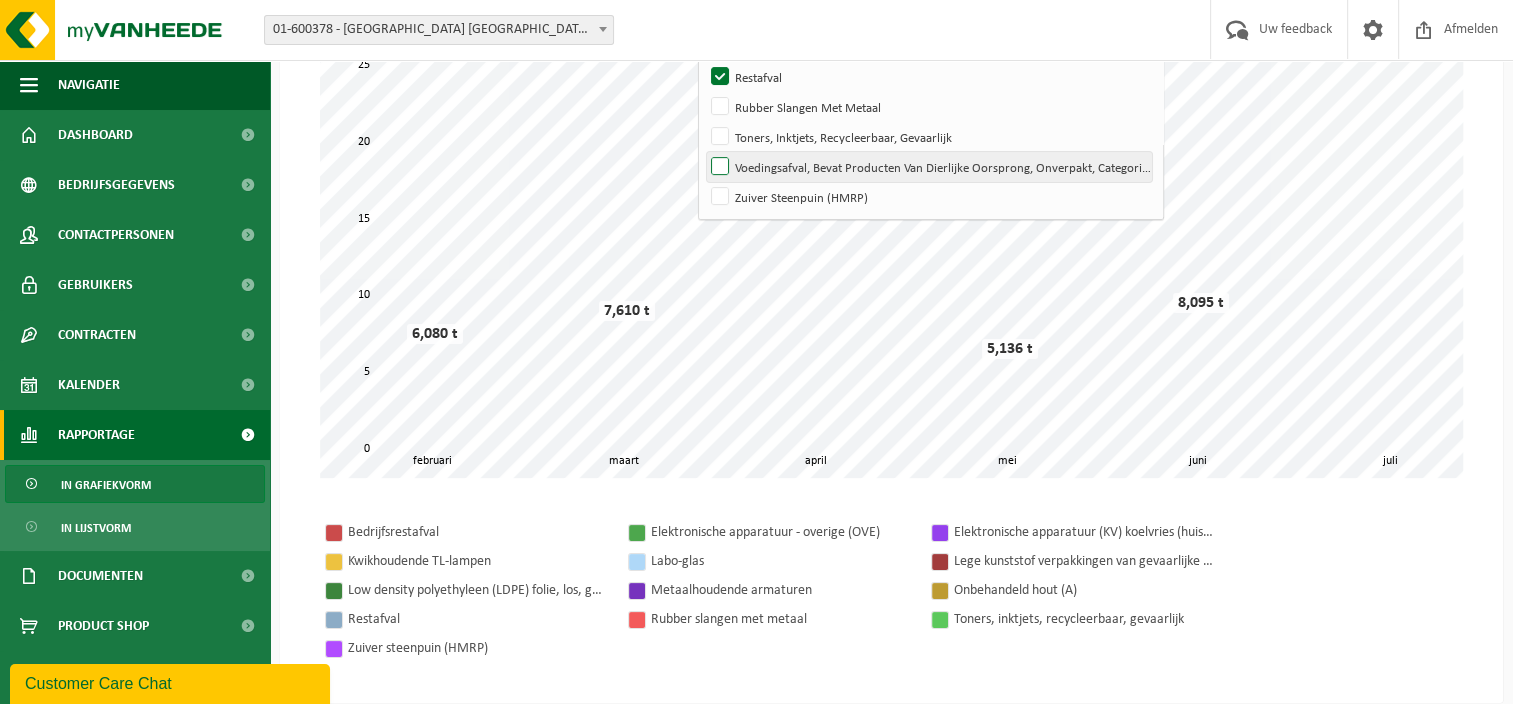 scroll, scrollTop: 300, scrollLeft: 0, axis: vertical 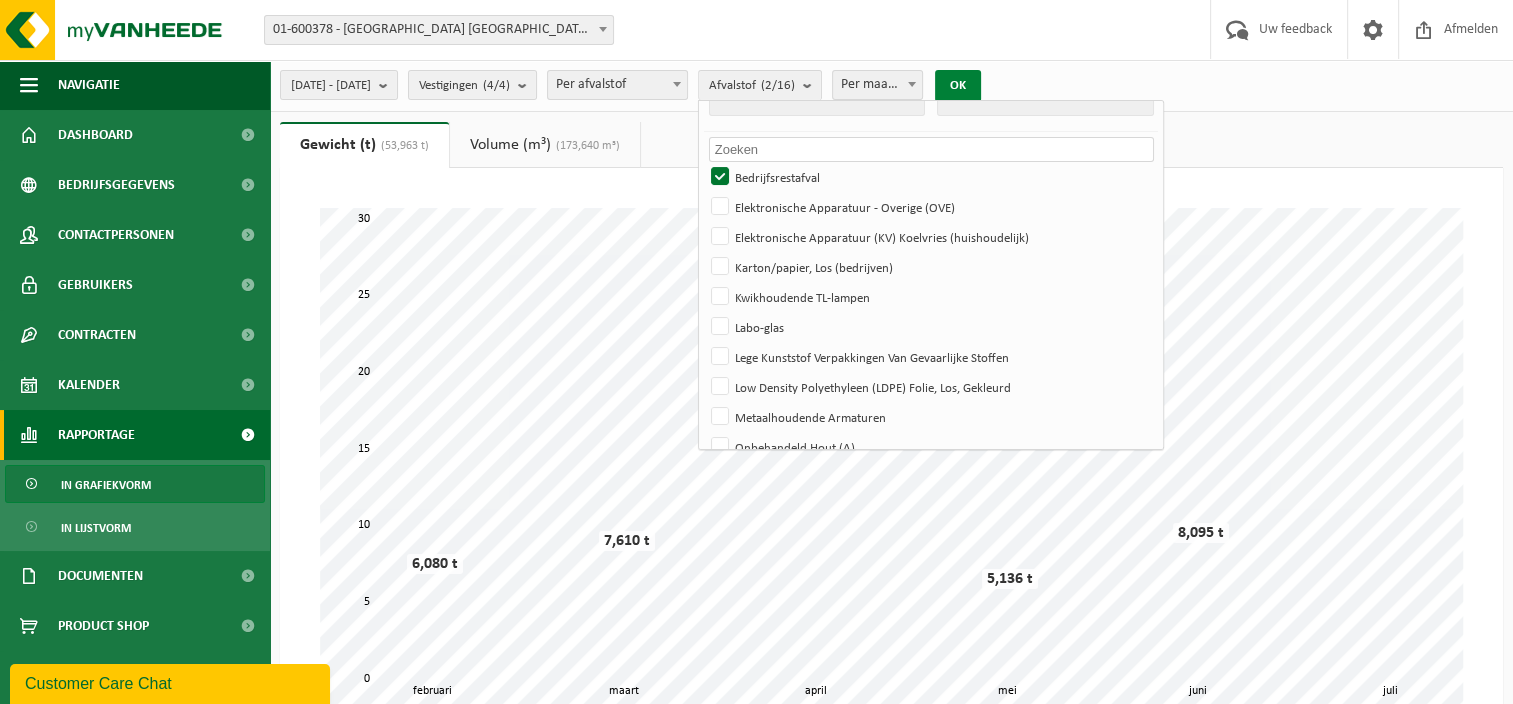 click on "OK" at bounding box center [958, 86] 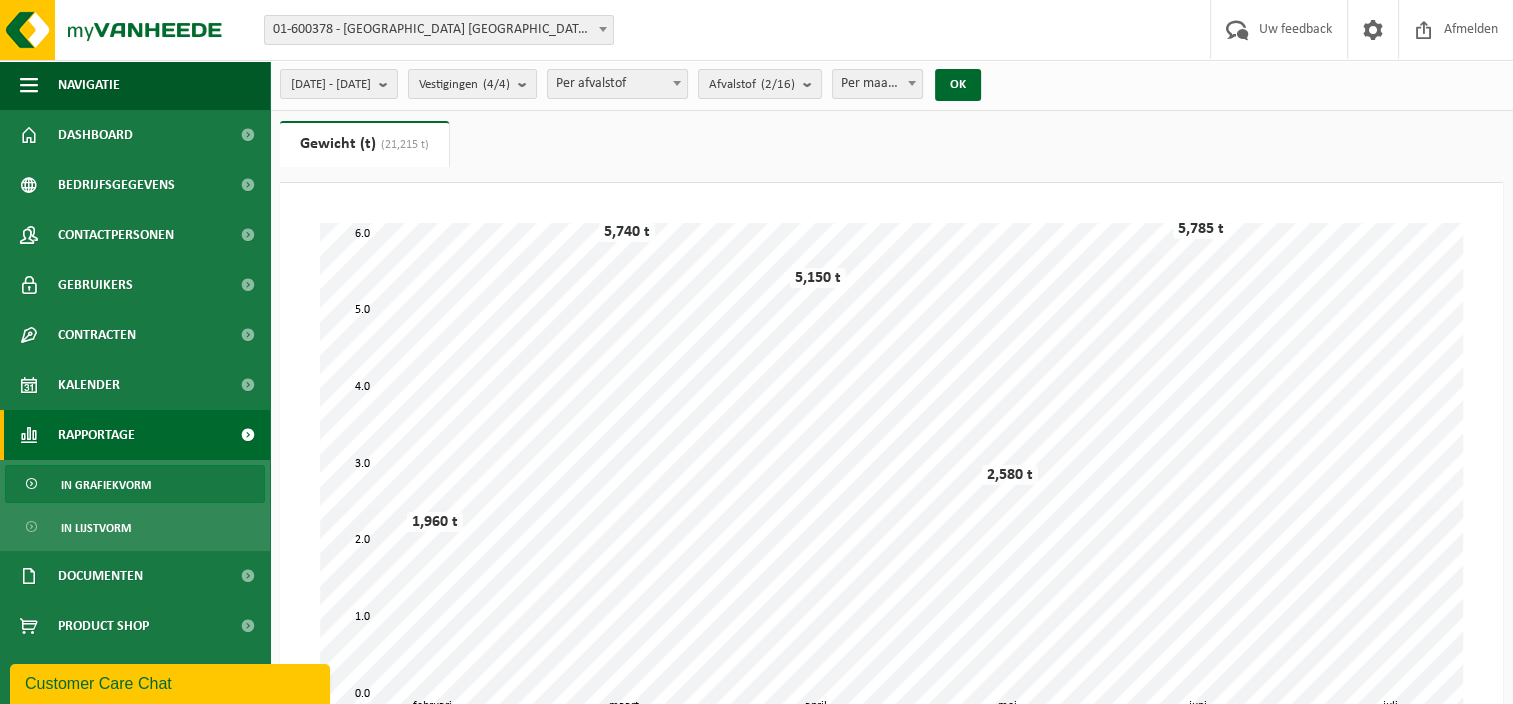 scroll, scrollTop: 0, scrollLeft: 0, axis: both 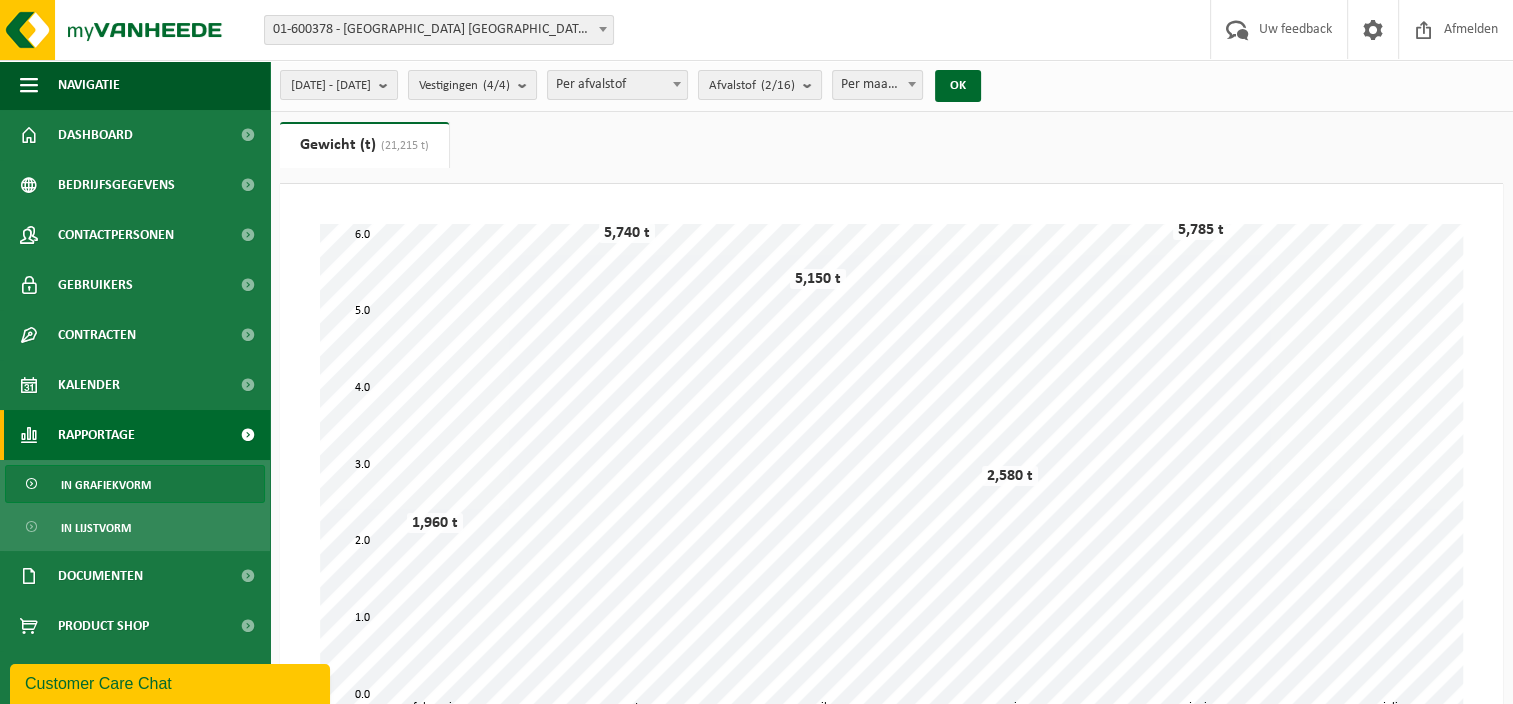 click on "Per afvalstof" at bounding box center [617, 85] 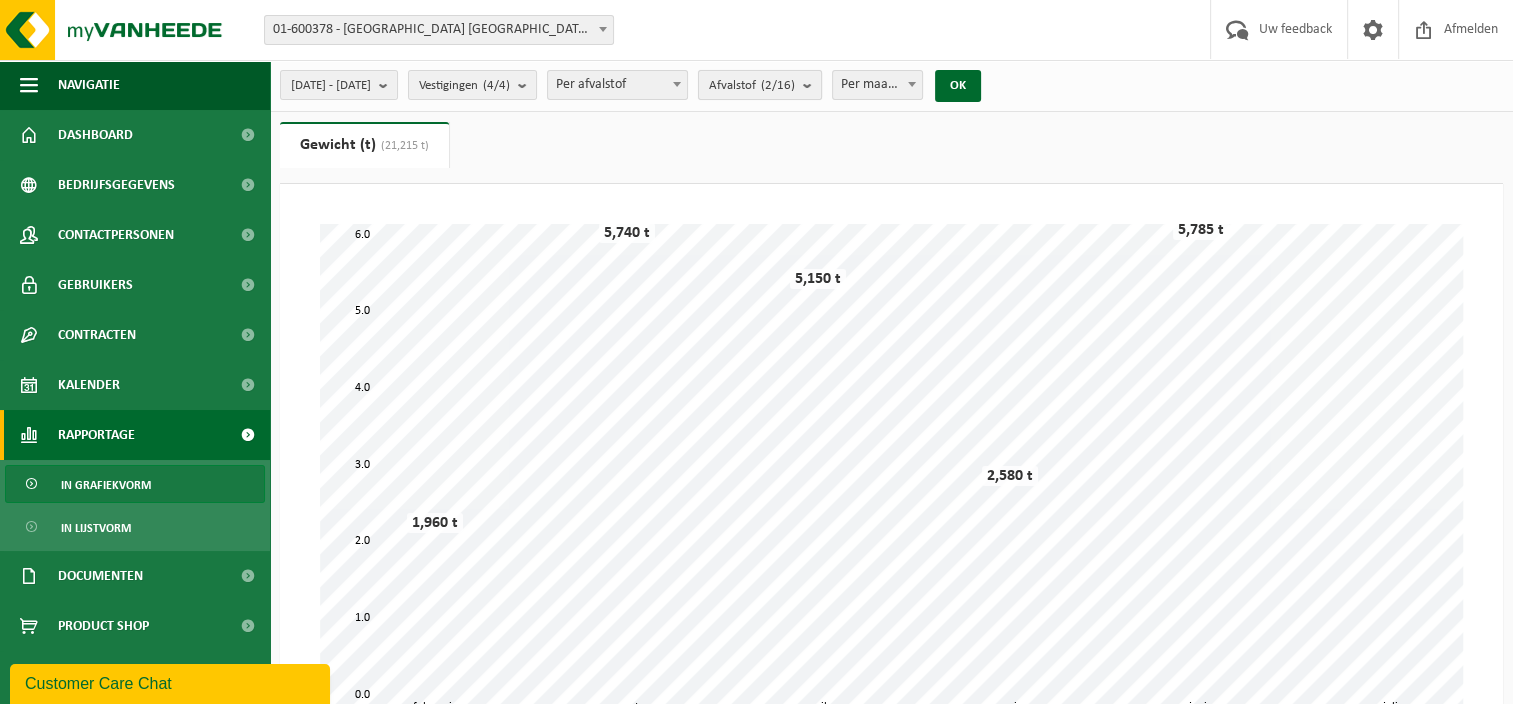 click on "Afvalstof (2/16)" at bounding box center (752, 86) 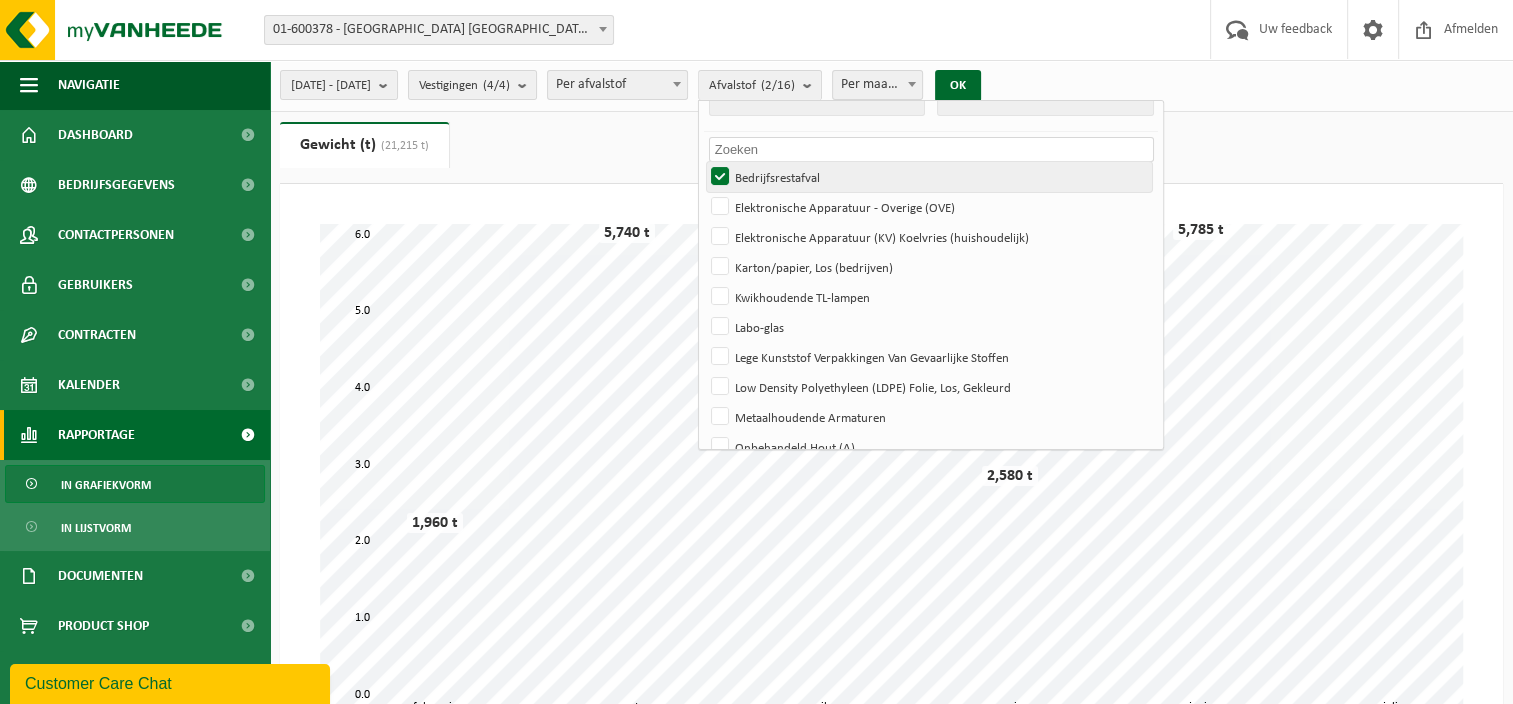 click on "Bedrijfsrestafval" at bounding box center [929, 177] 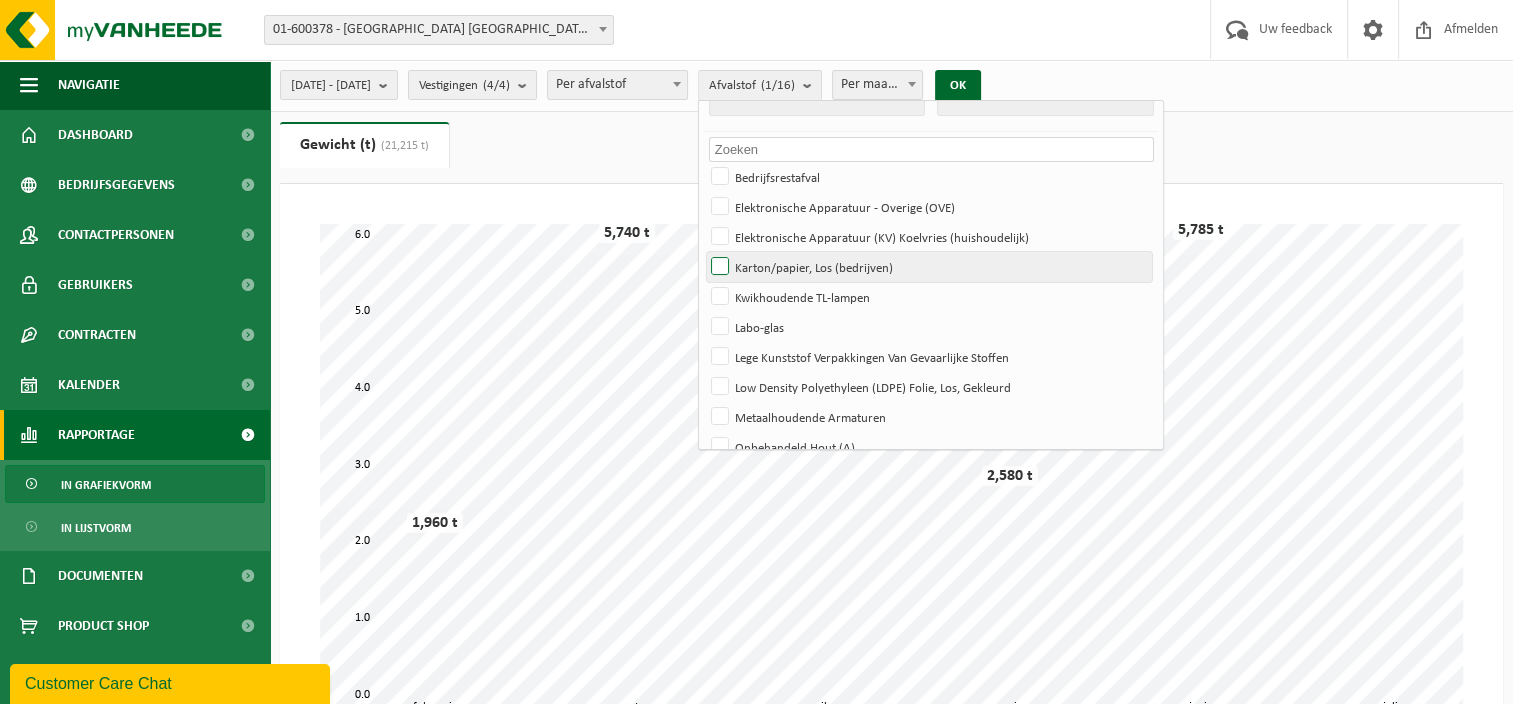 click on "Karton/papier, Los (bedrijven)" at bounding box center (929, 267) 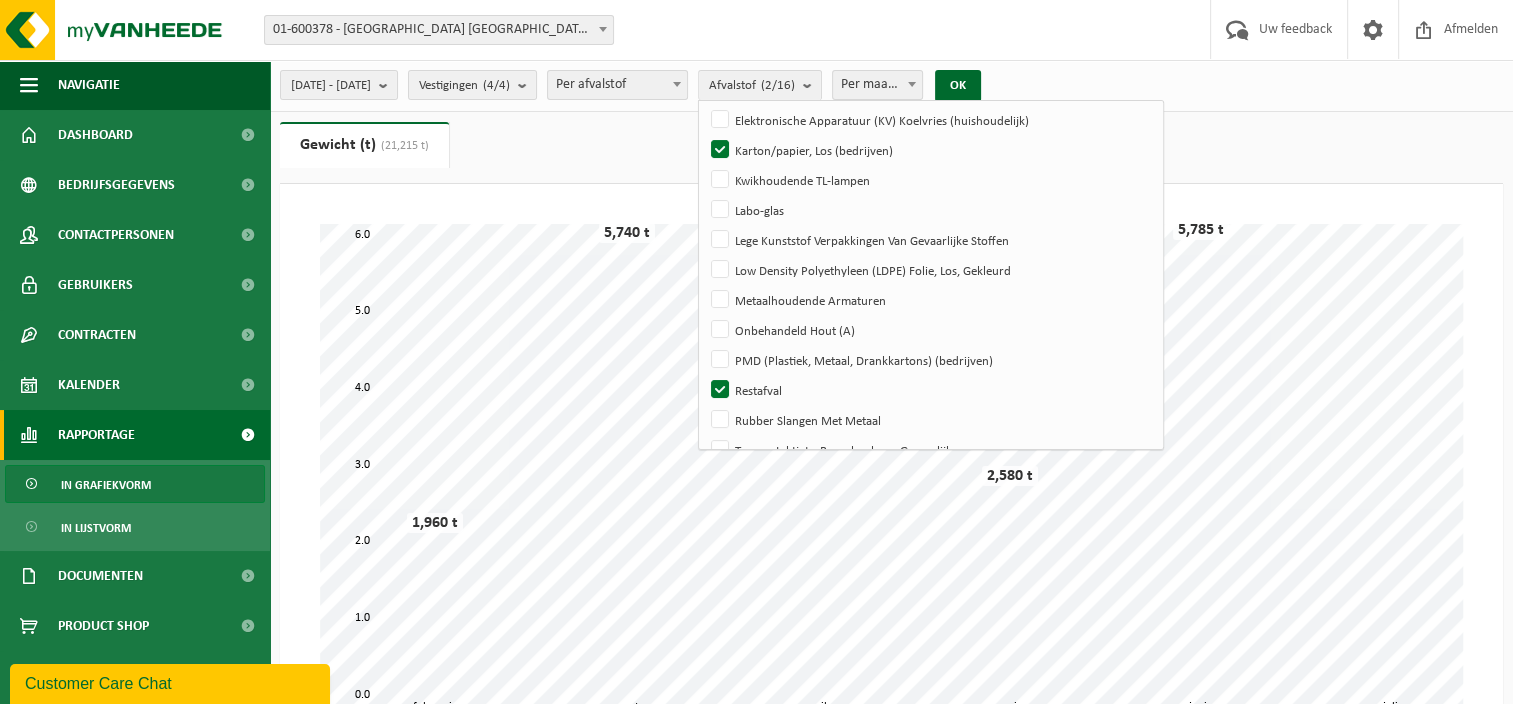 scroll, scrollTop: 235, scrollLeft: 0, axis: vertical 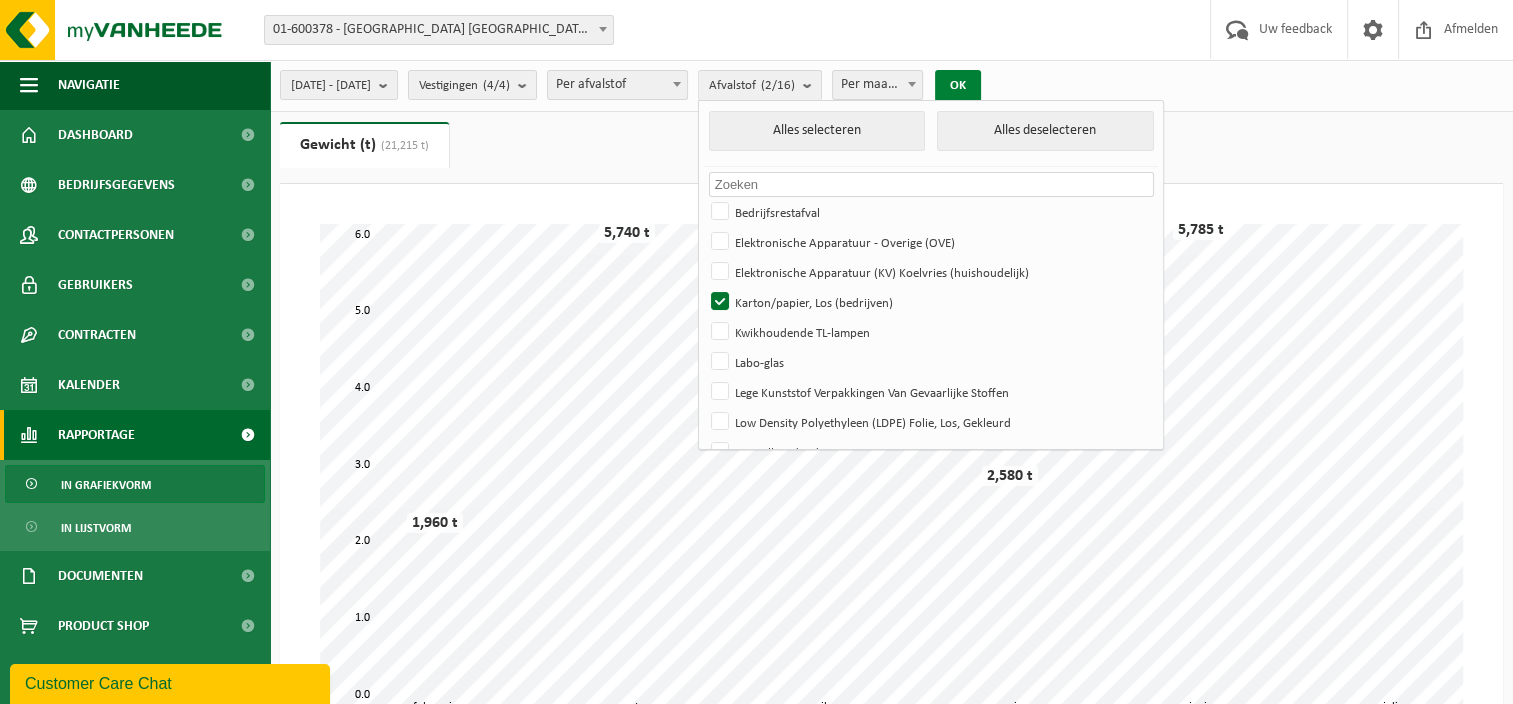 click on "OK" at bounding box center [958, 86] 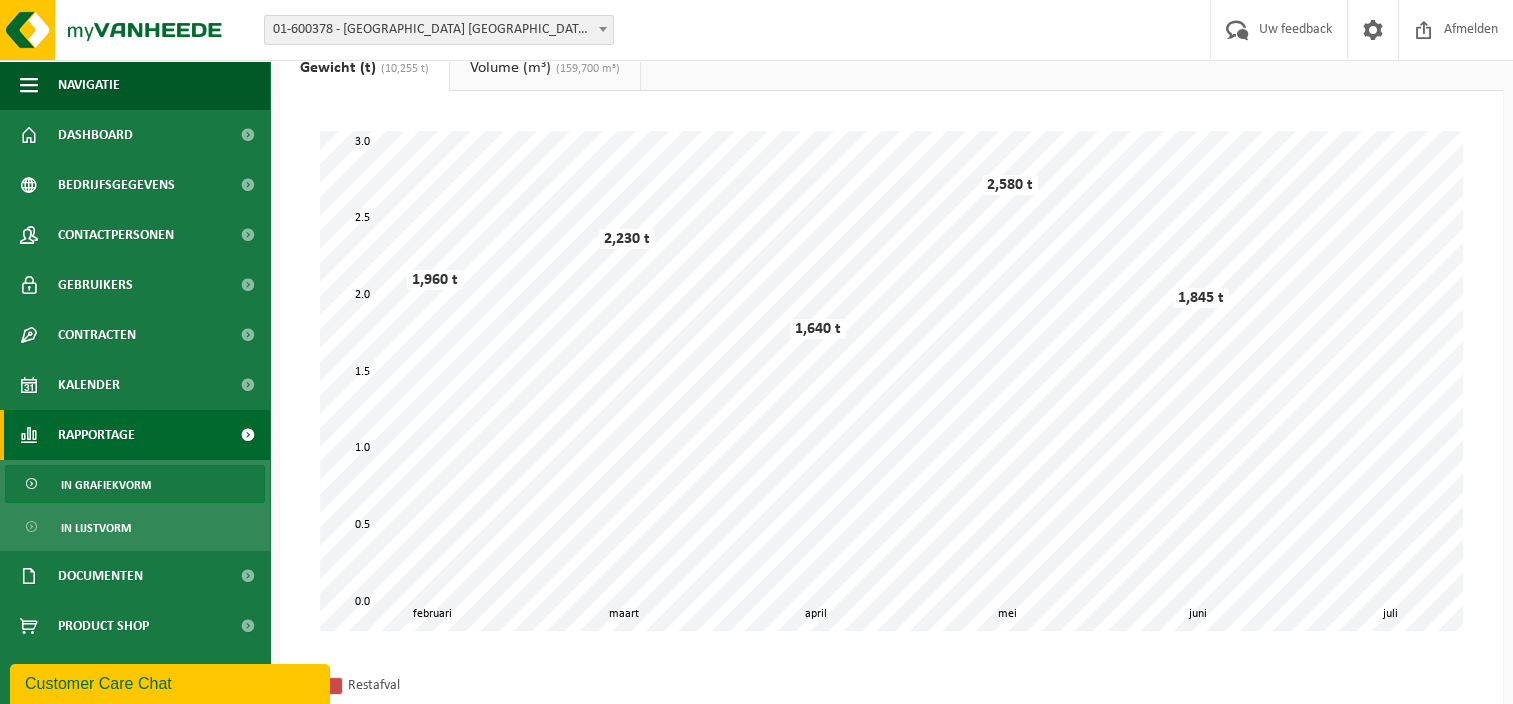 scroll, scrollTop: 200, scrollLeft: 0, axis: vertical 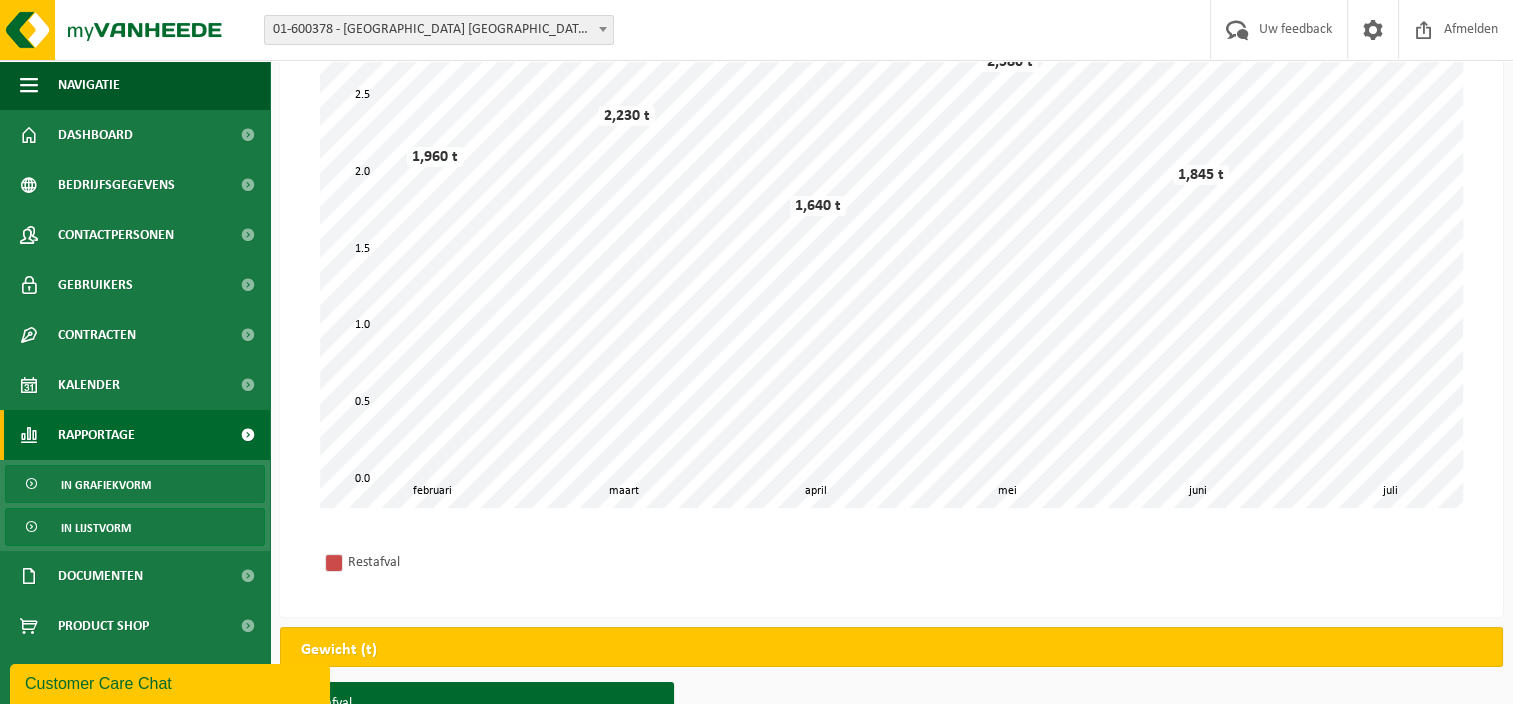 click on "In lijstvorm" at bounding box center (96, 528) 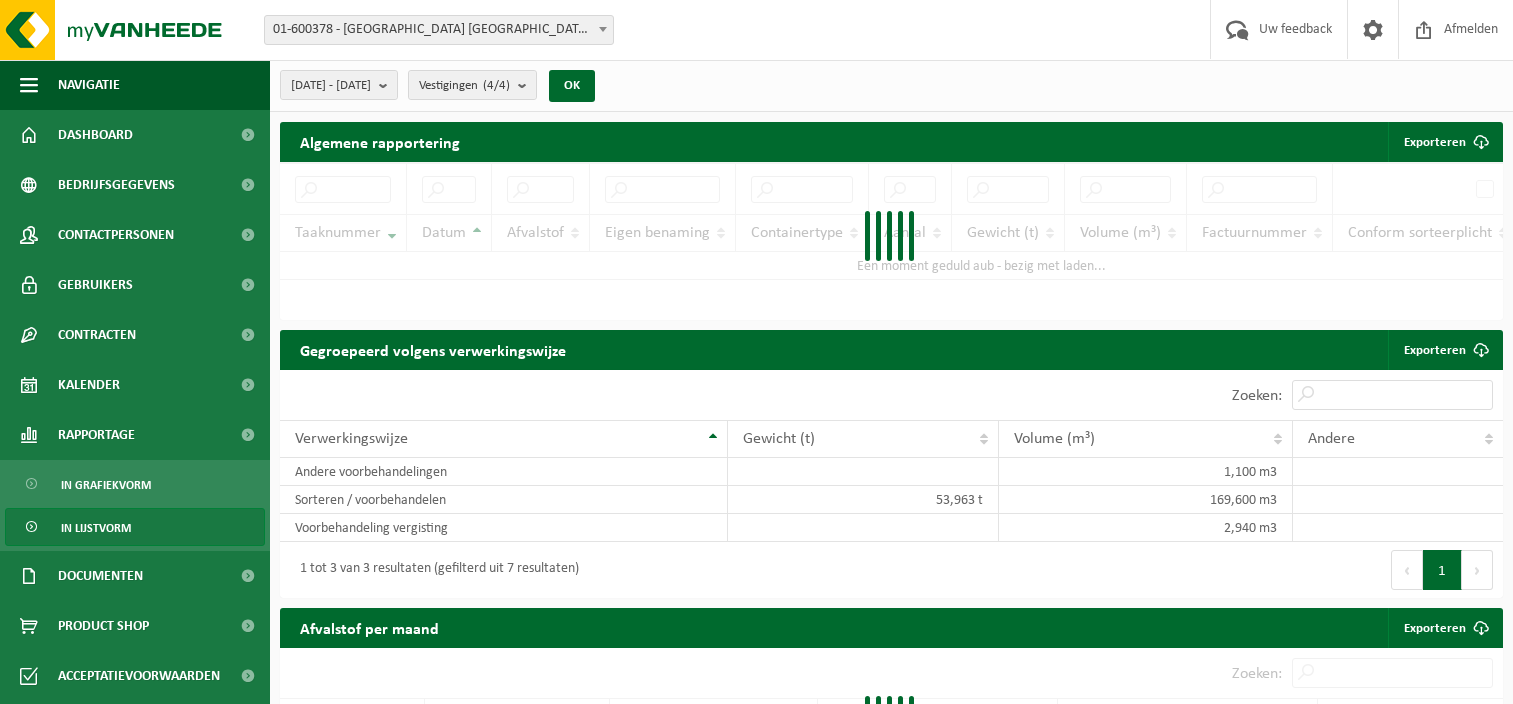 scroll, scrollTop: 0, scrollLeft: 0, axis: both 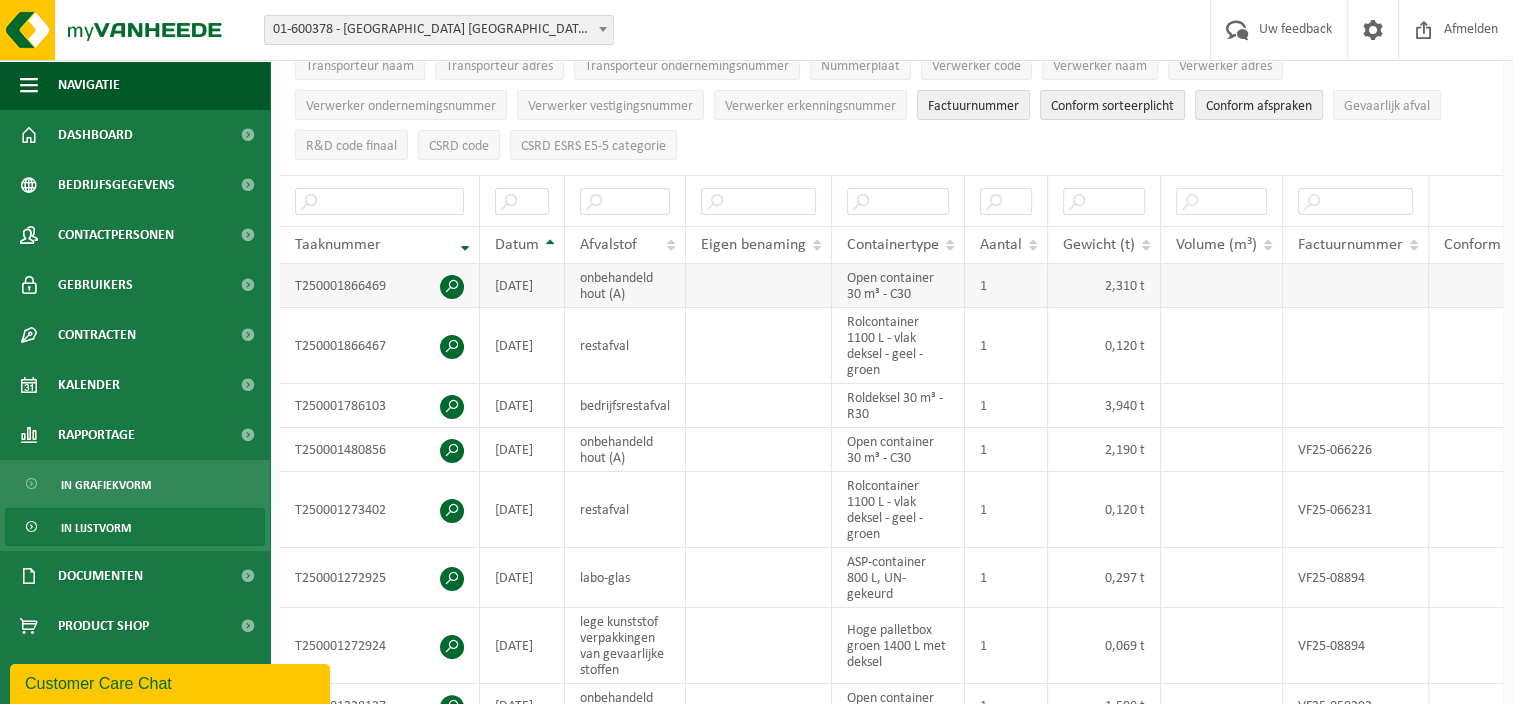 click at bounding box center (1356, 286) 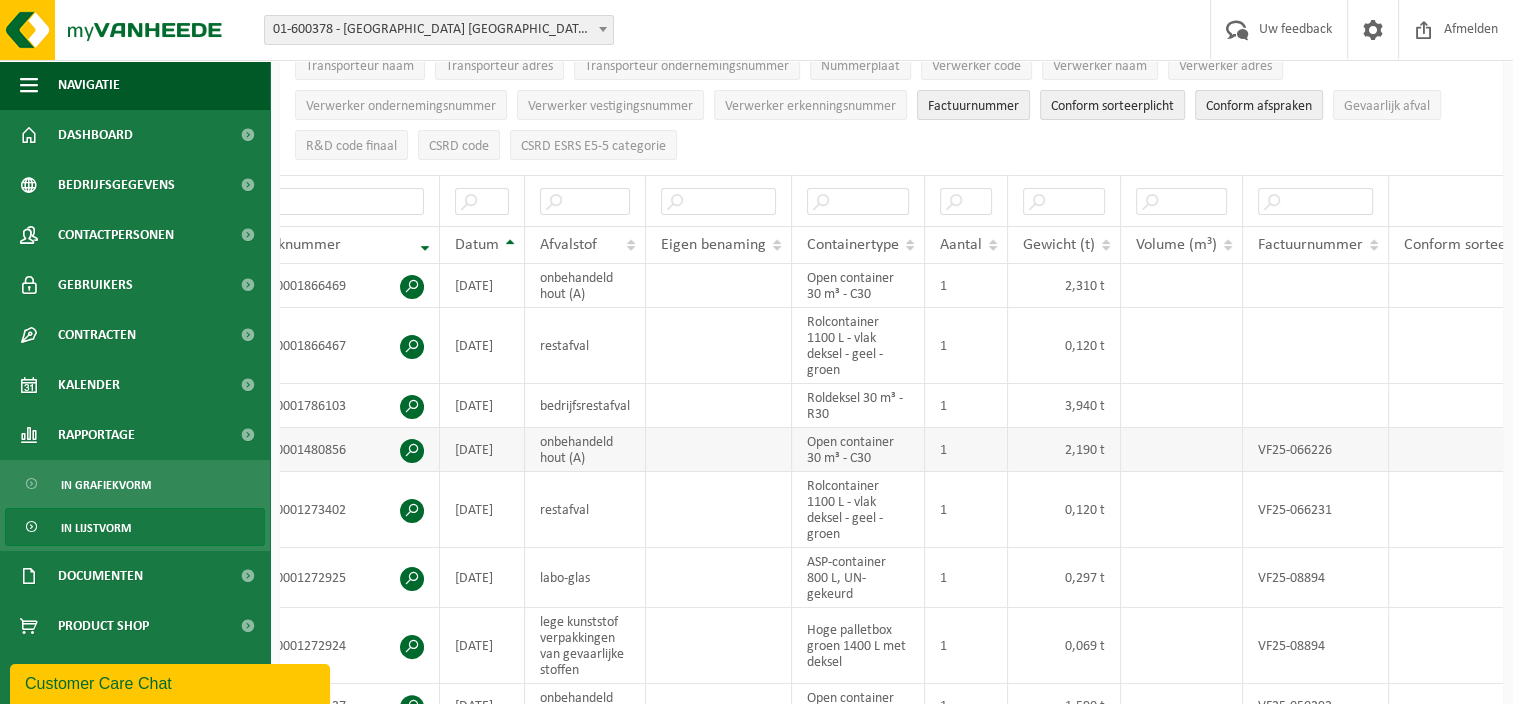 click on "VF25-066226" at bounding box center [1316, 450] 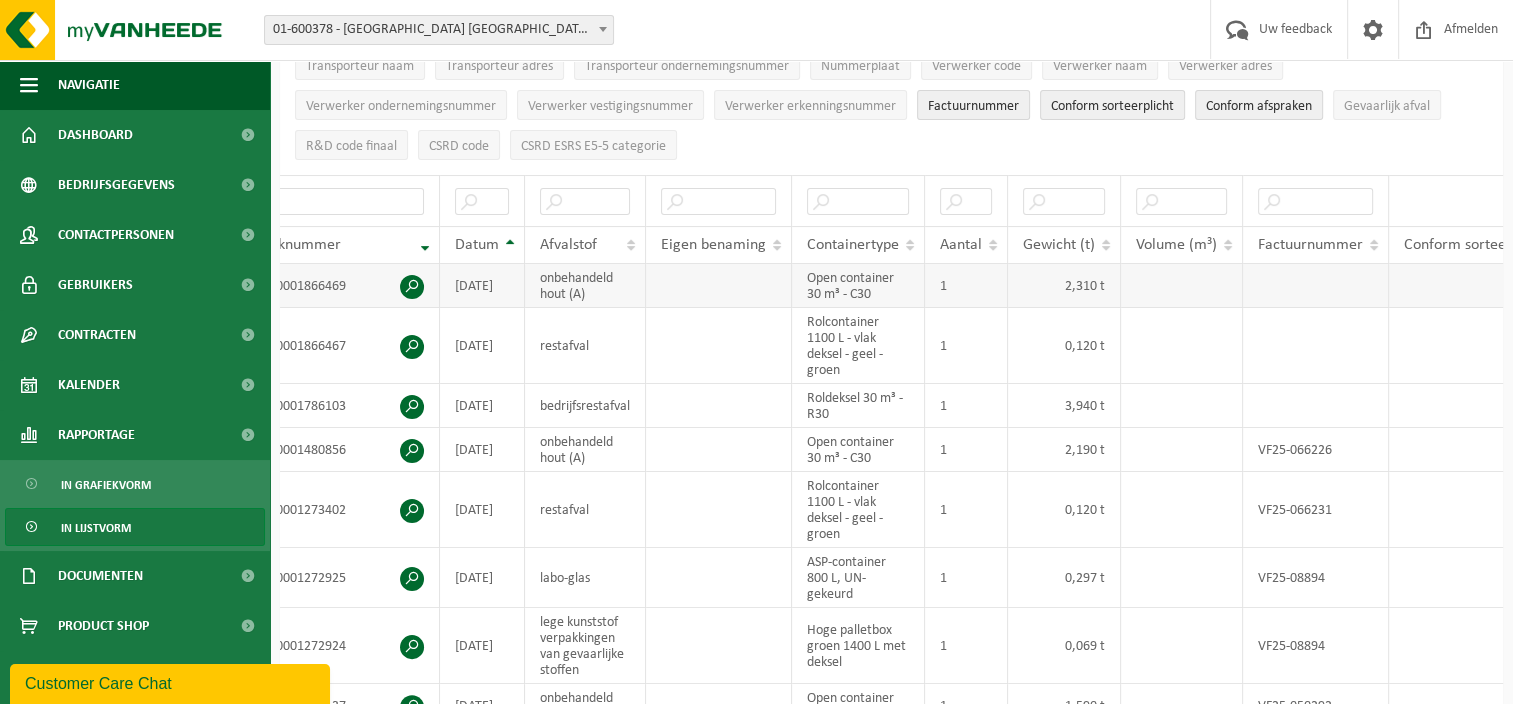 click at bounding box center (1481, 286) 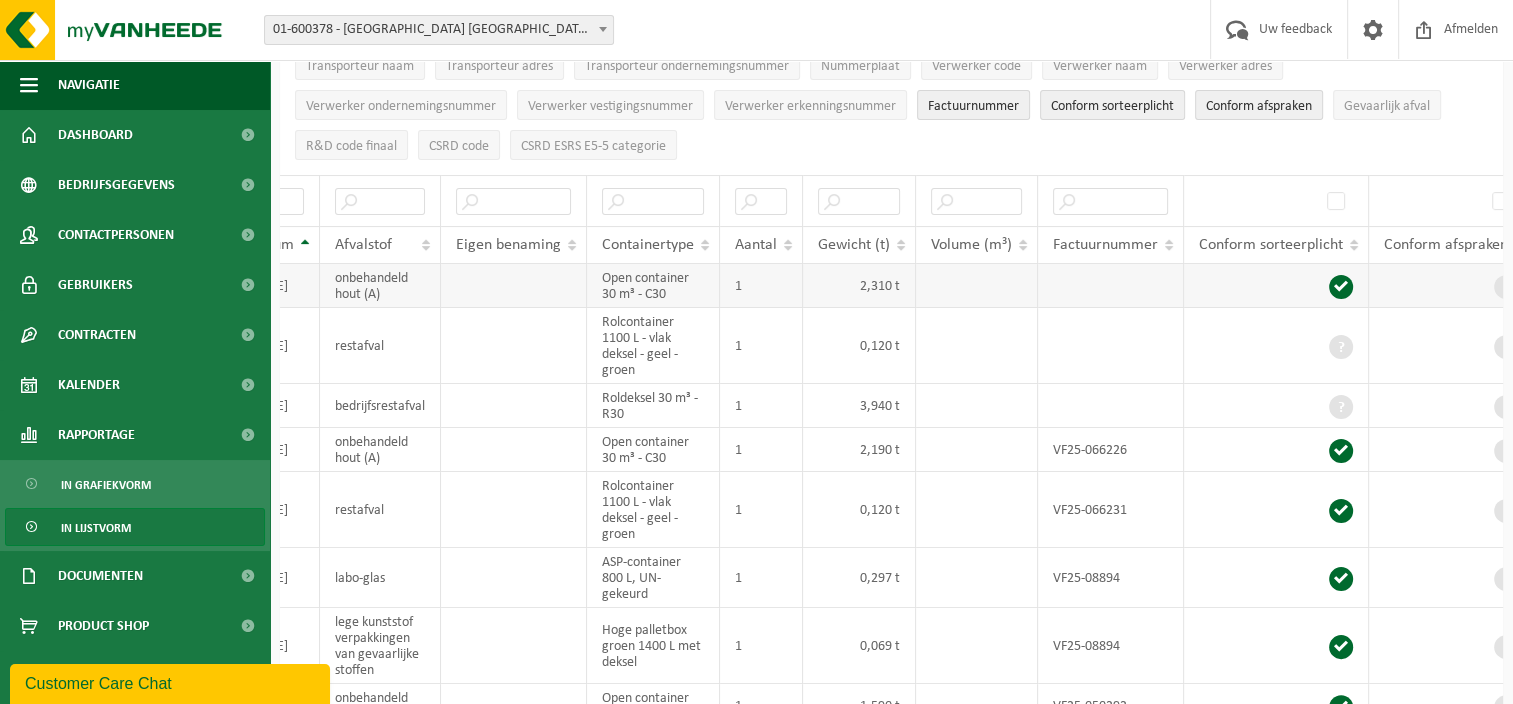 scroll, scrollTop: 0, scrollLeft: 272, axis: horizontal 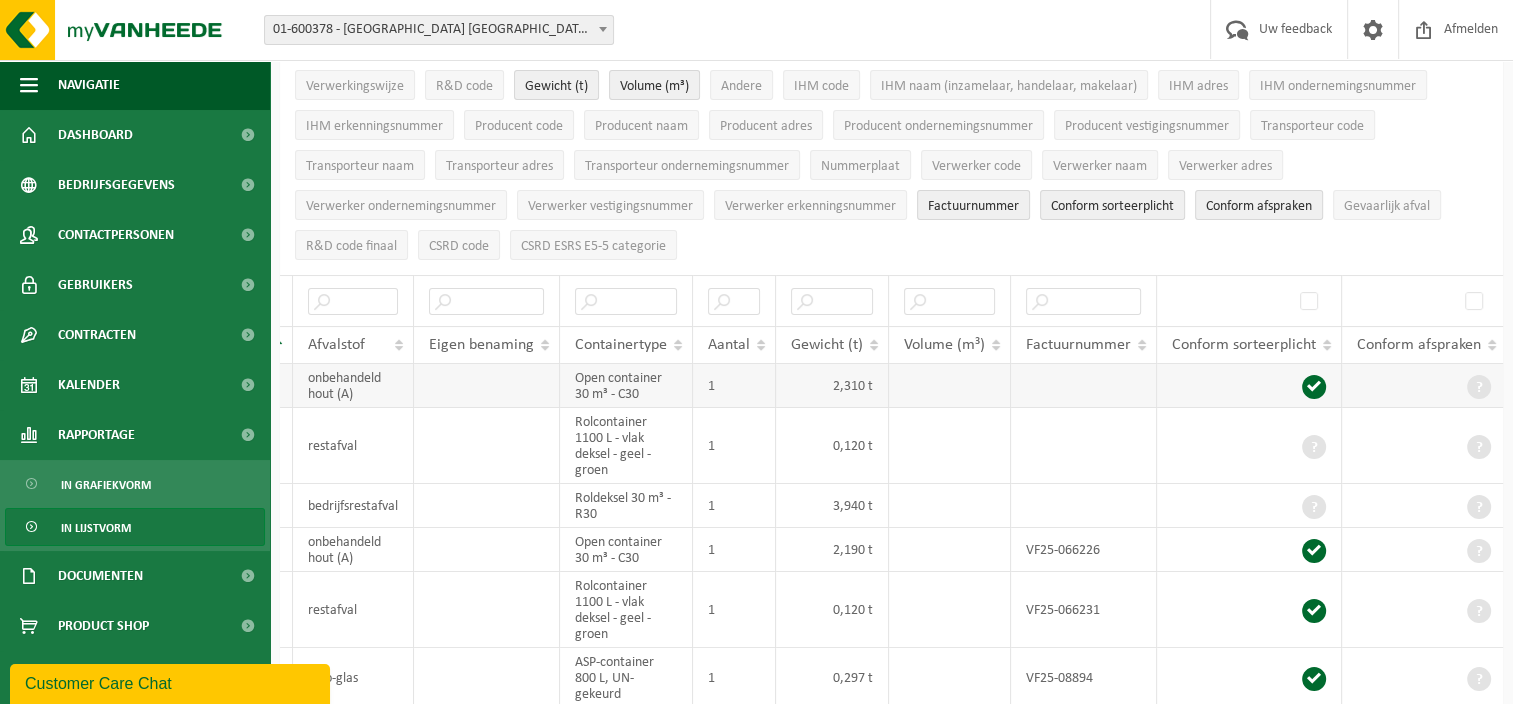 click at bounding box center [487, 386] 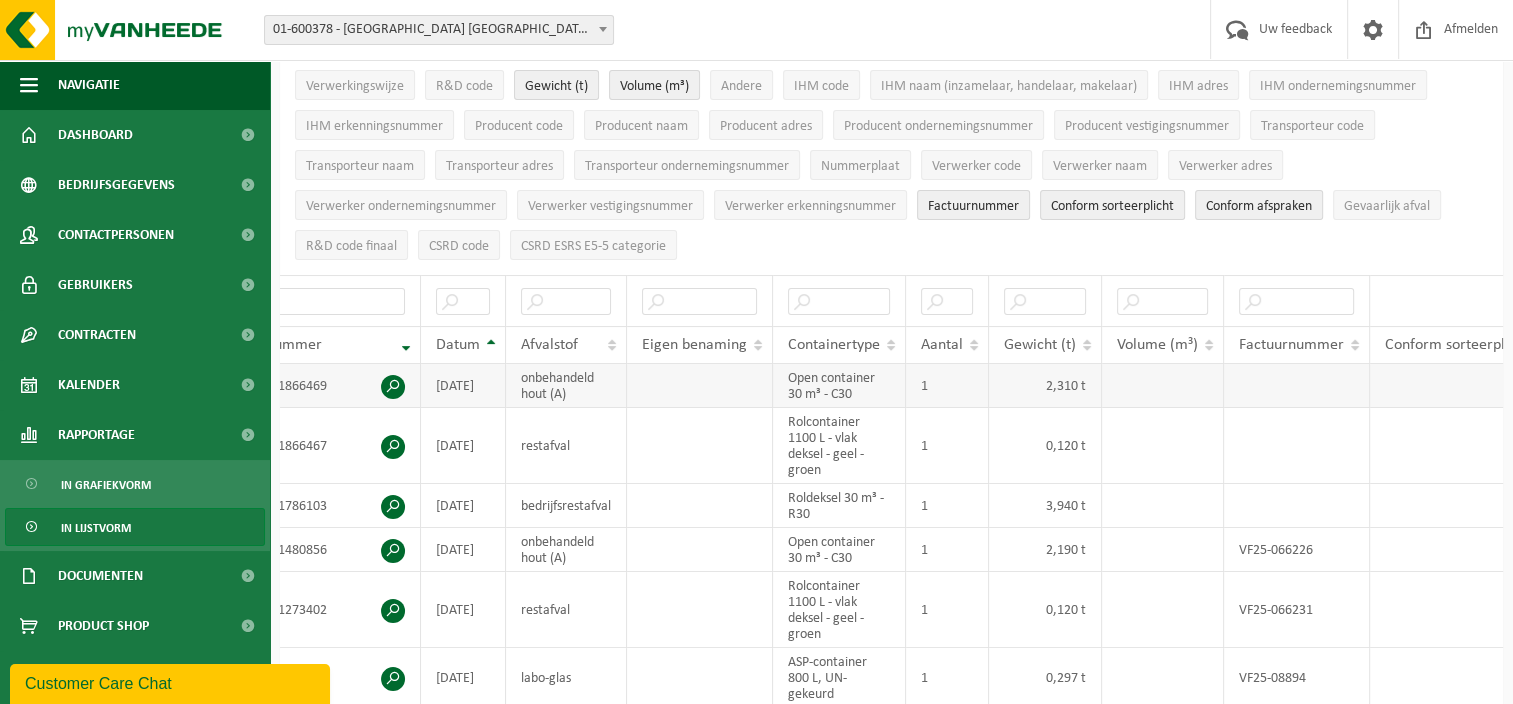 scroll, scrollTop: 0, scrollLeft: 0, axis: both 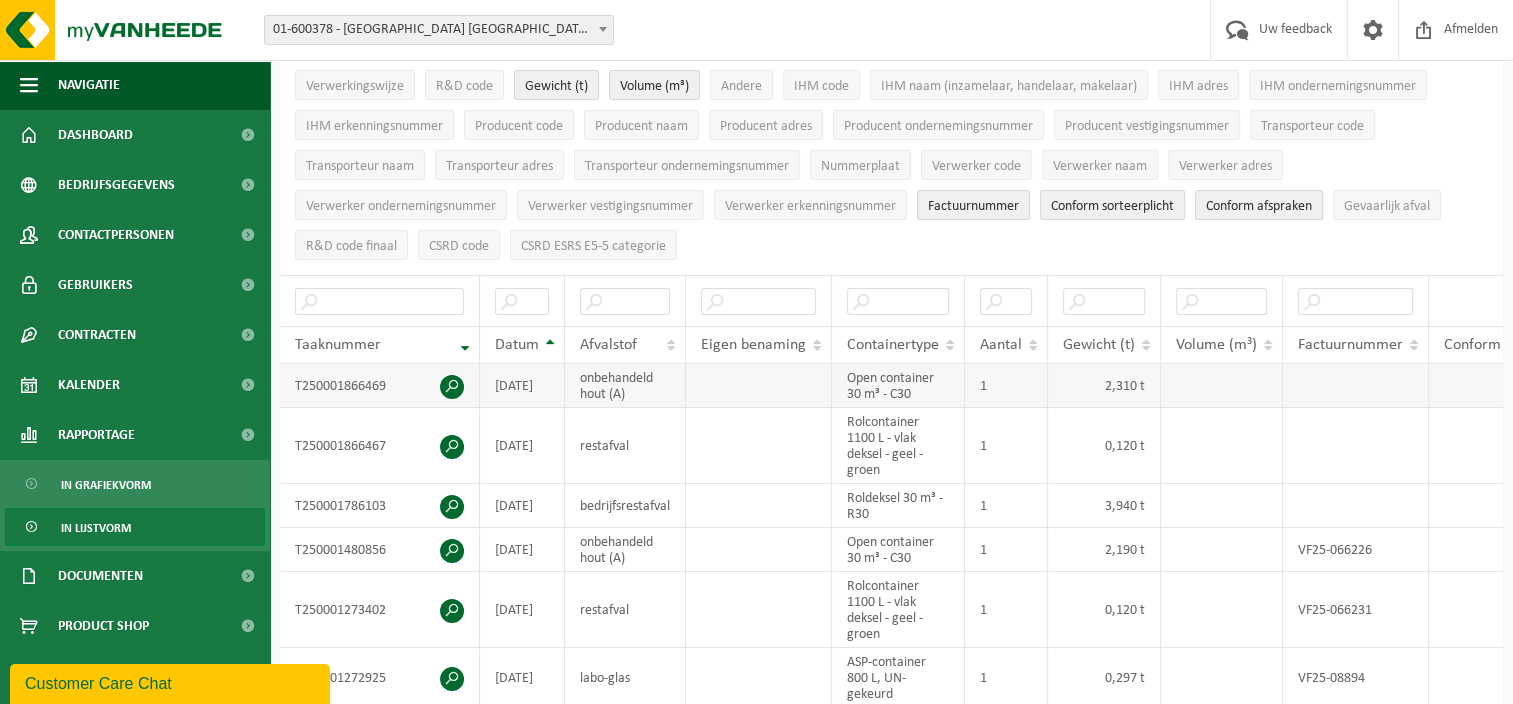 click on "onbehandeld hout (A)" at bounding box center (625, 386) 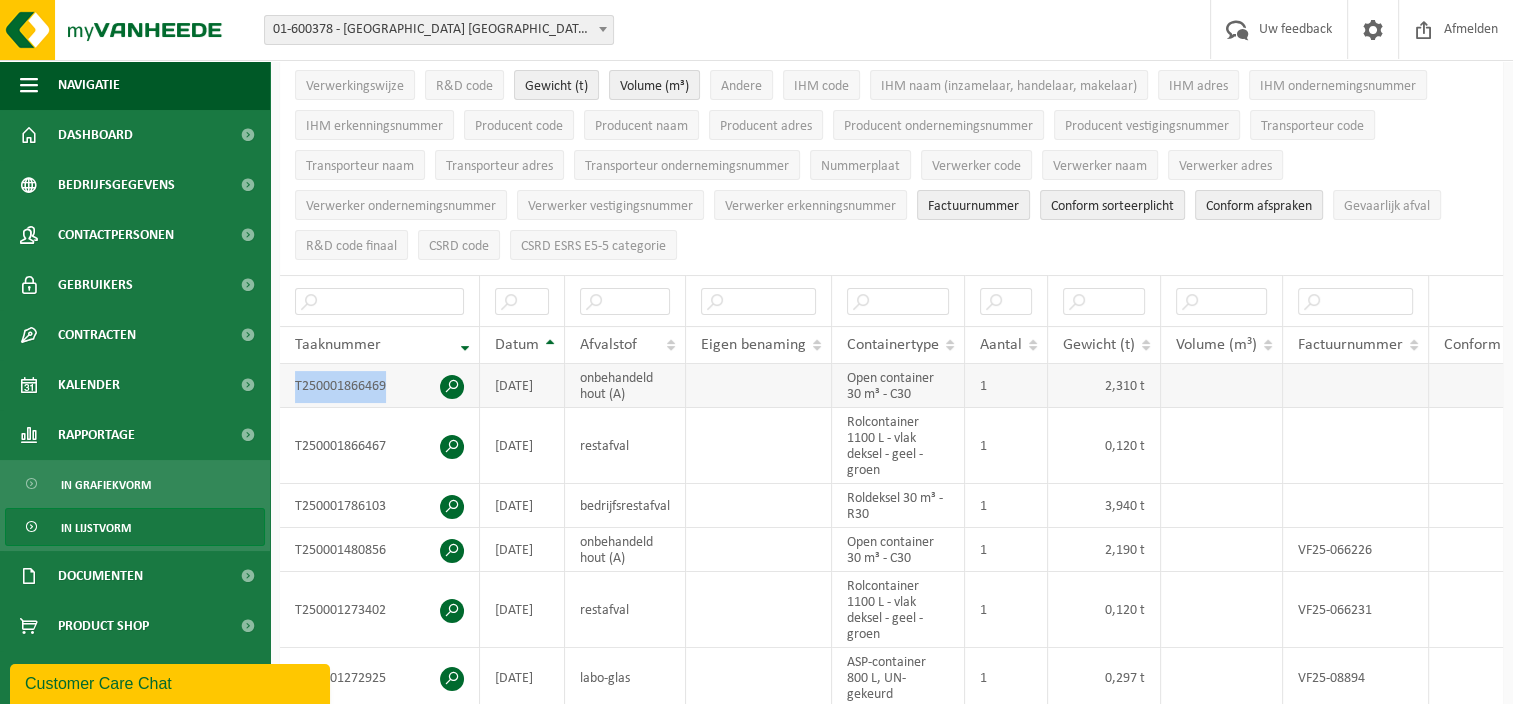click on "T250001866469" at bounding box center (380, 386) 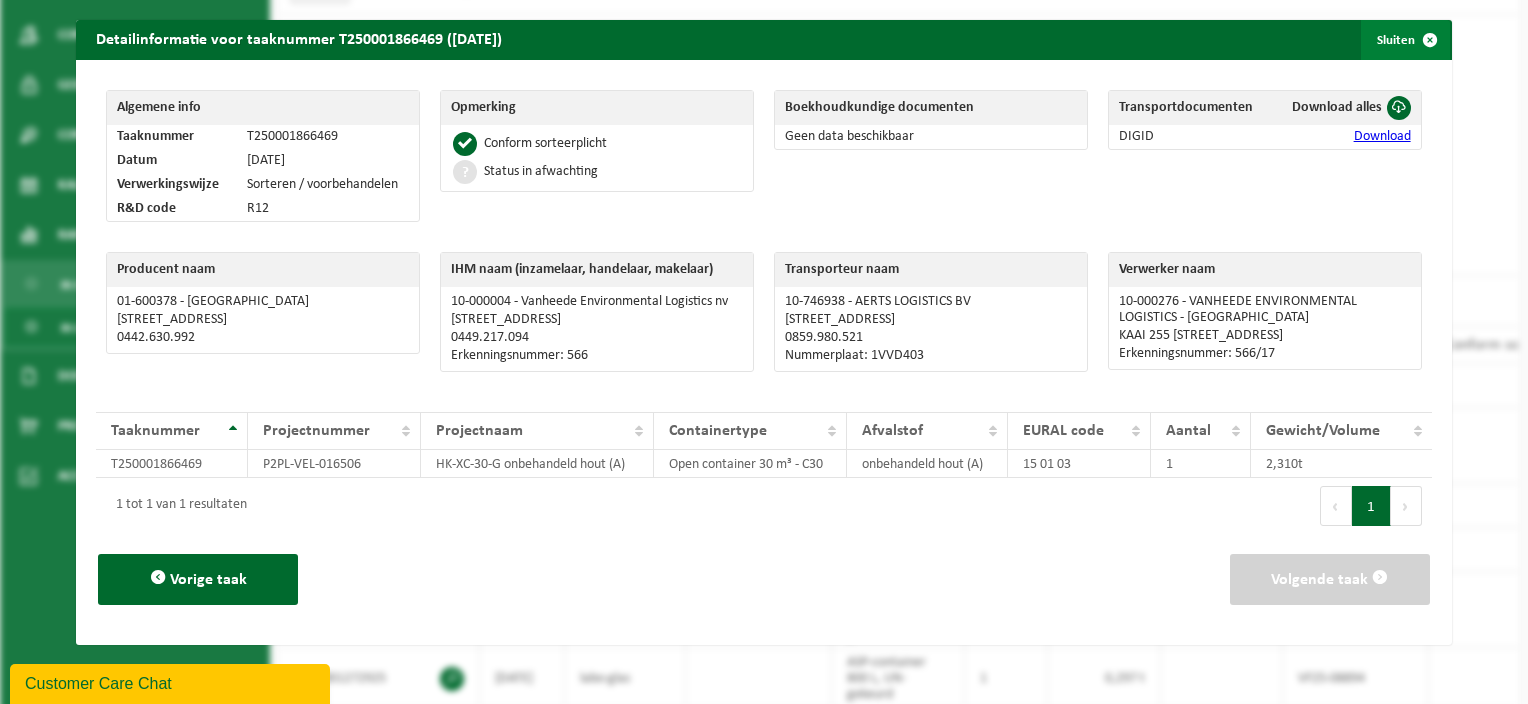 click on "Sluiten" at bounding box center [1405, 40] 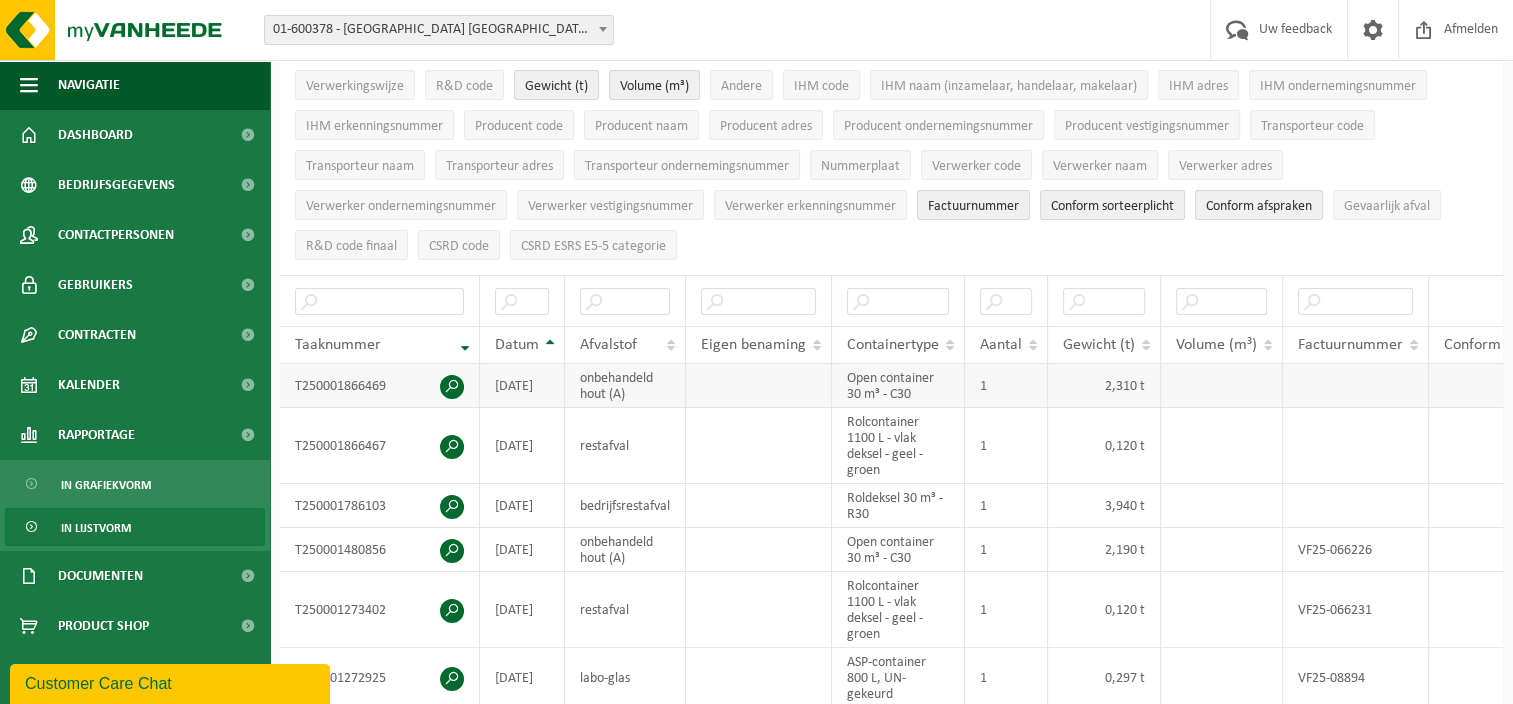 click at bounding box center [452, 387] 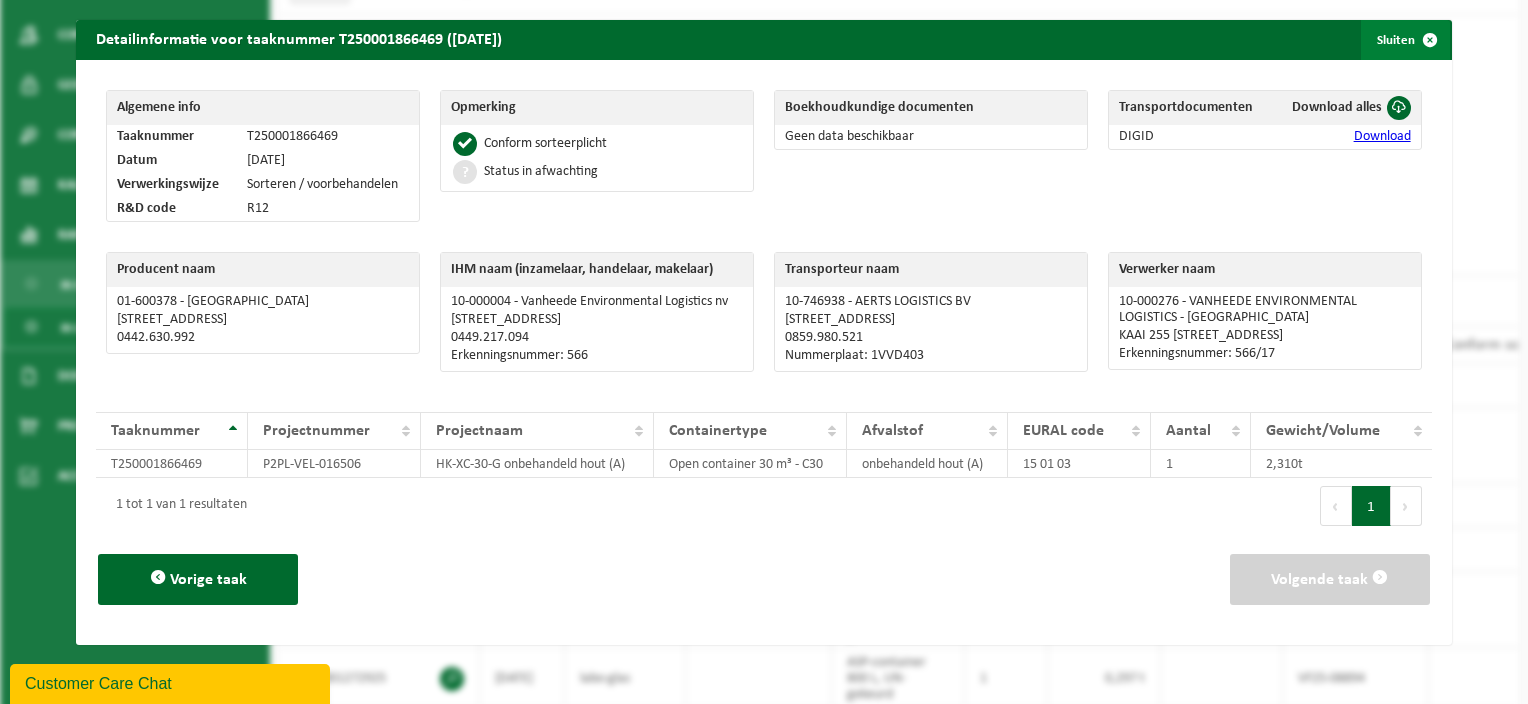 click at bounding box center [1430, 40] 